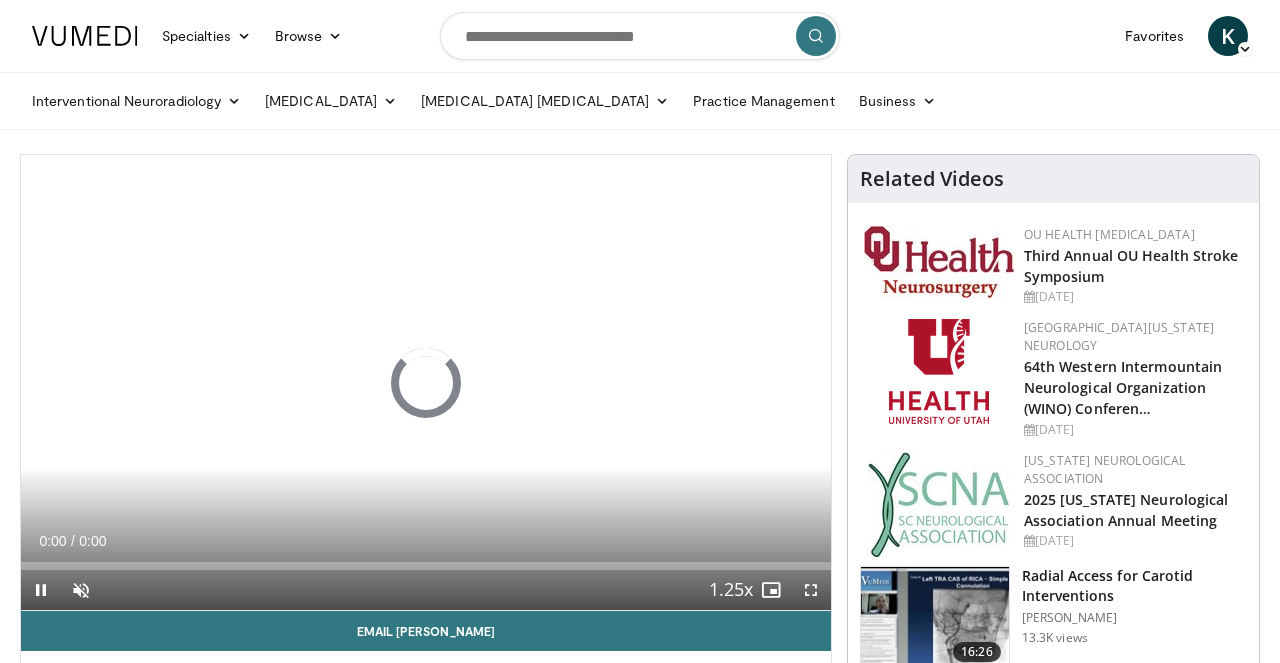 scroll, scrollTop: 0, scrollLeft: 0, axis: both 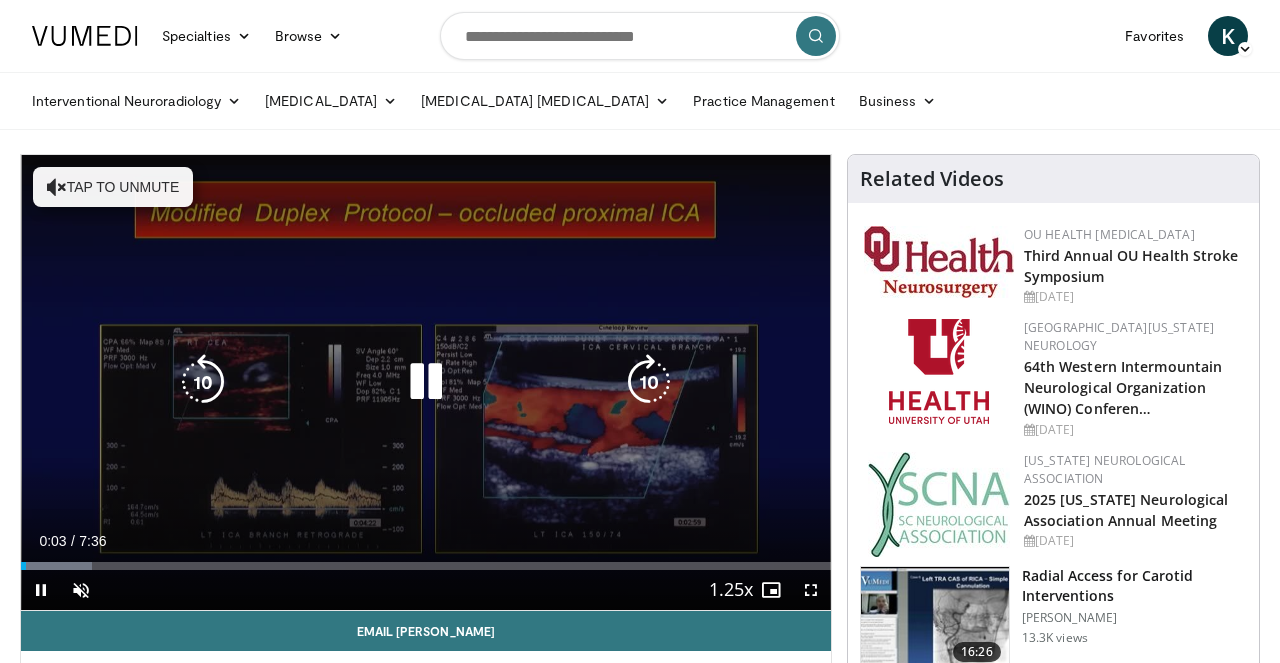 click at bounding box center (426, 382) 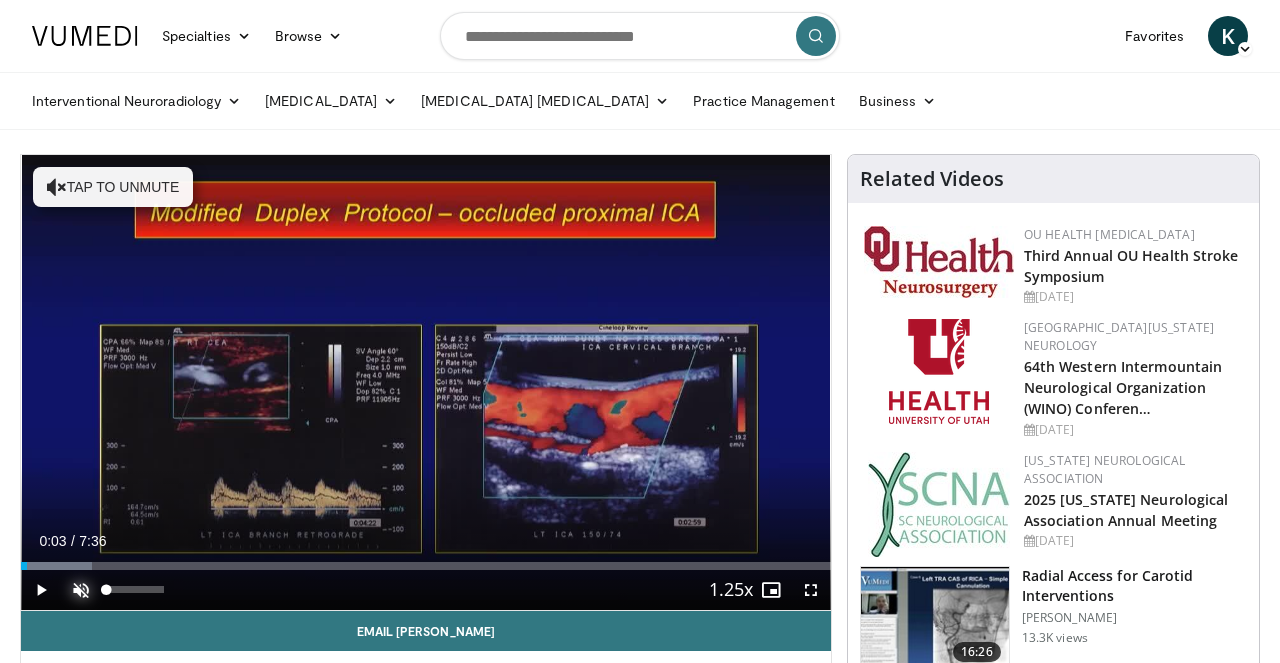 click at bounding box center [81, 590] 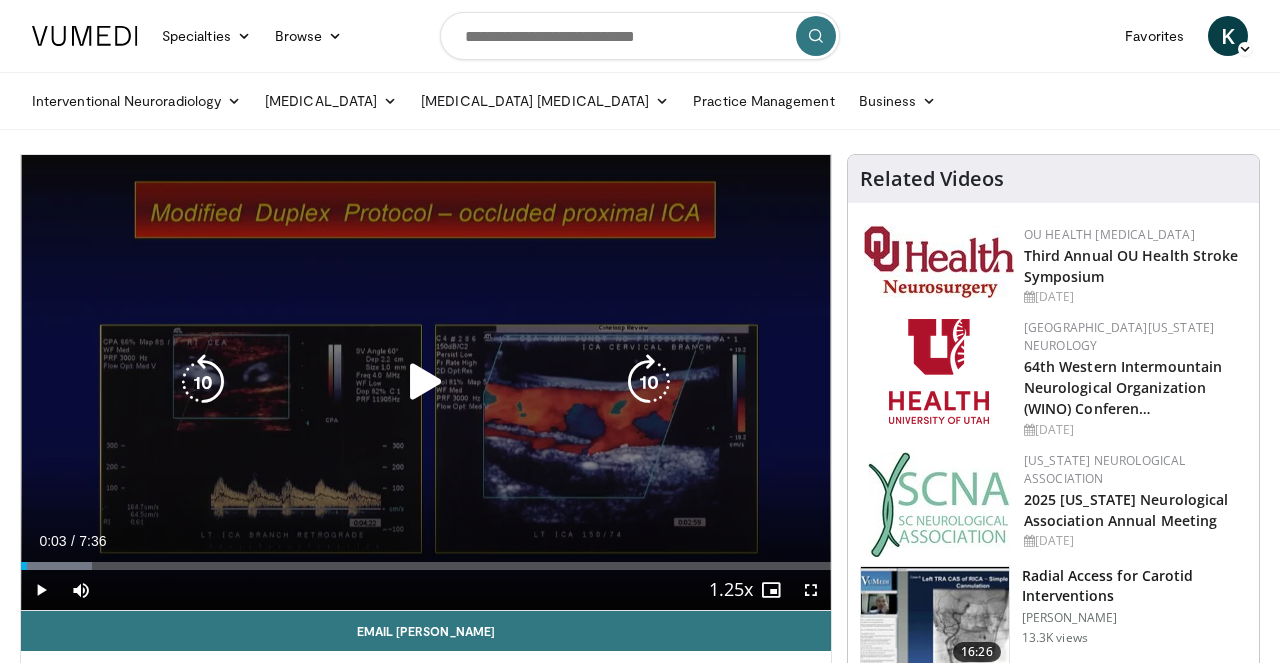 click at bounding box center (426, 382) 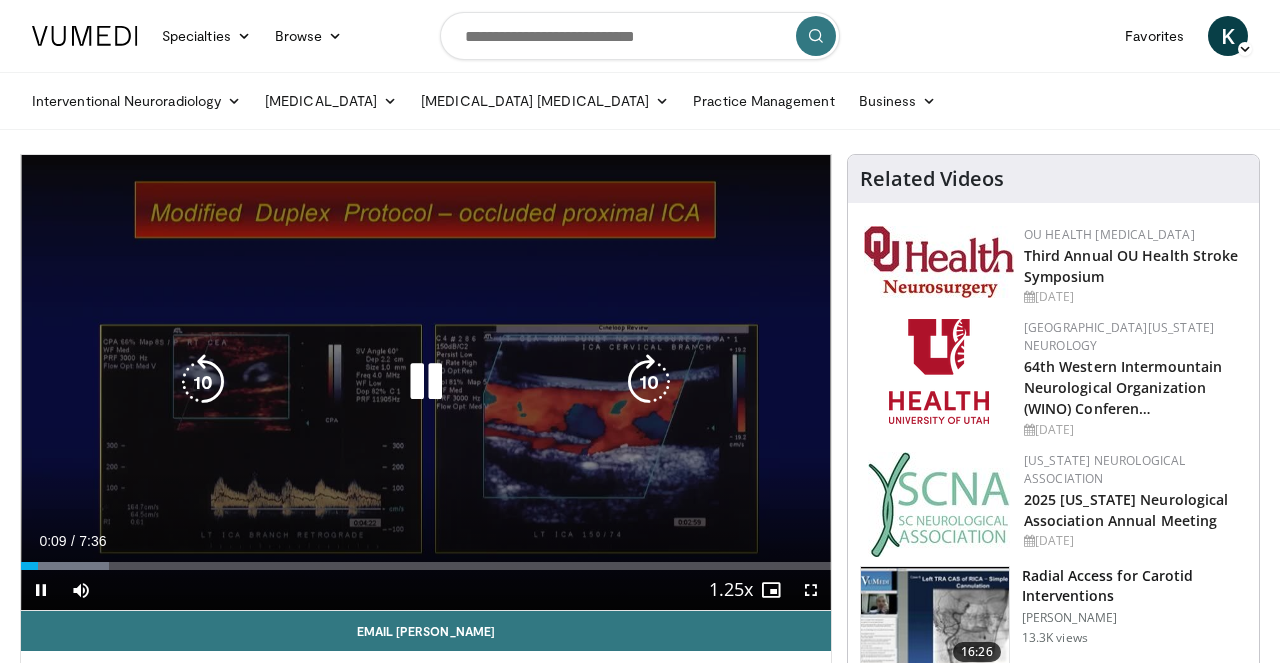 click at bounding box center (426, 382) 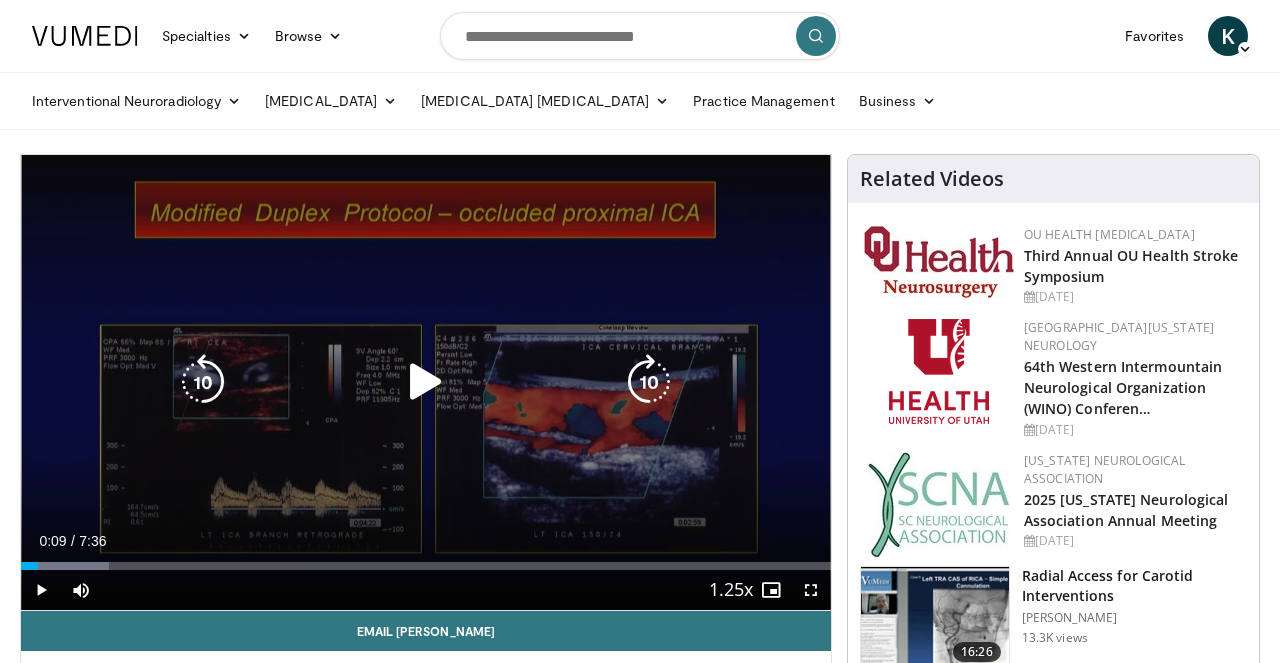 click at bounding box center [426, 382] 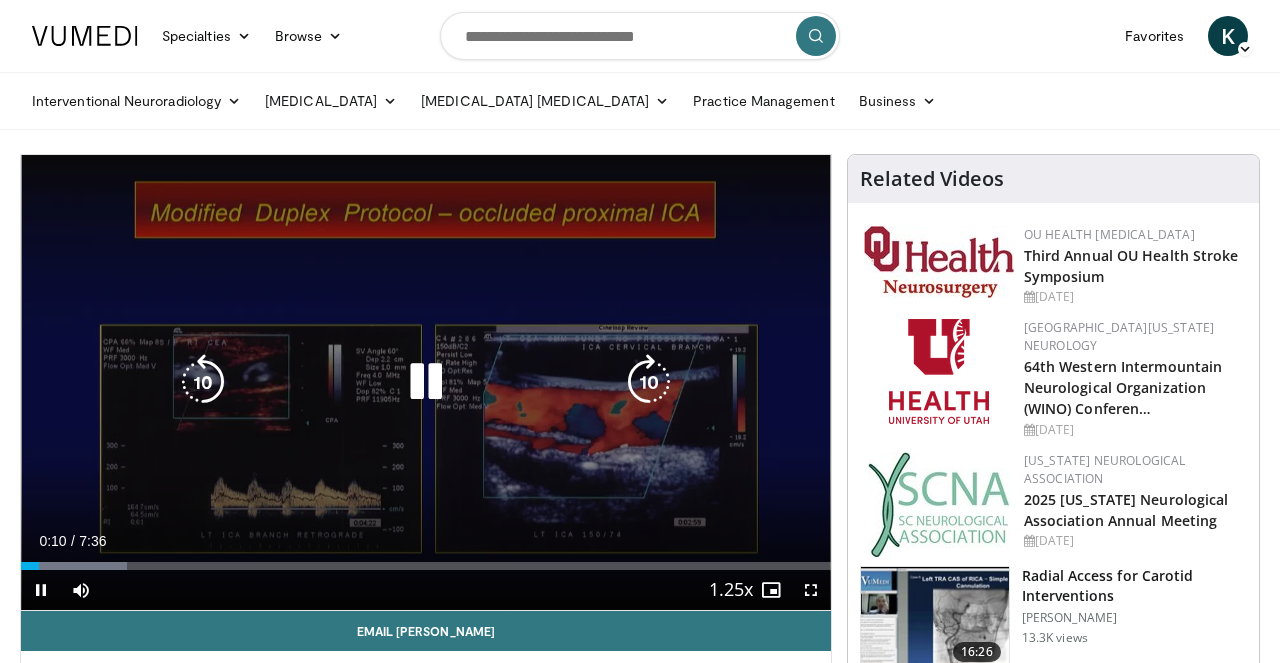 click at bounding box center [203, 382] 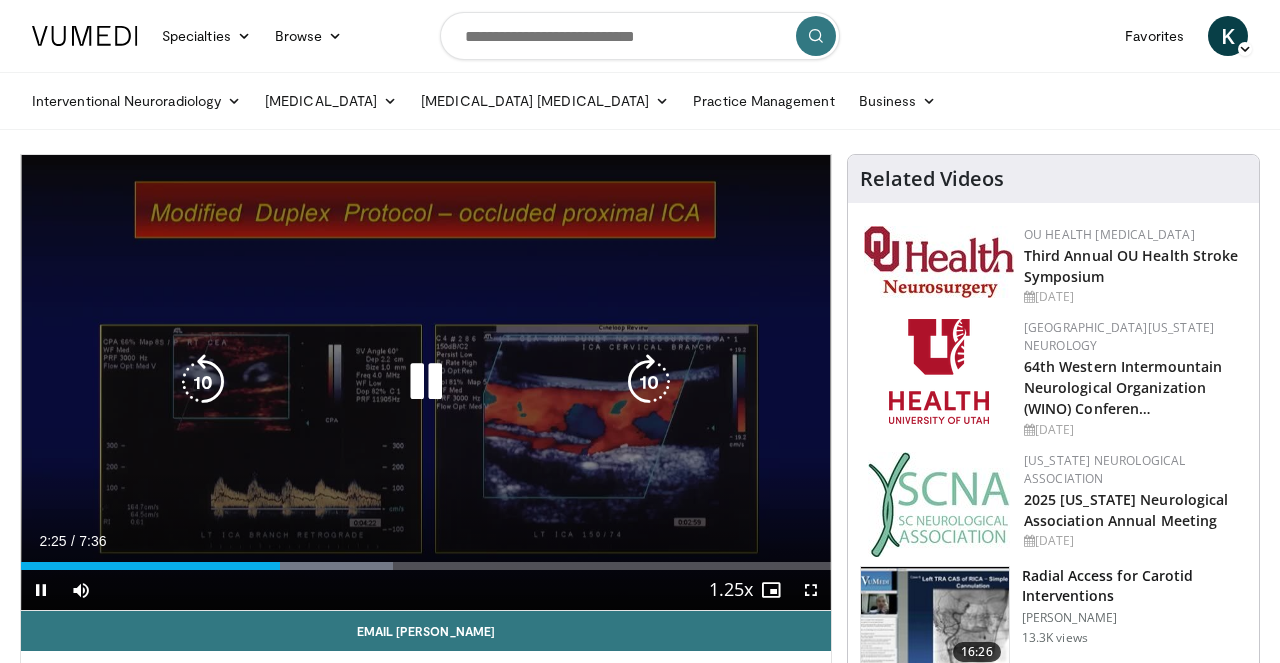 click on "10 seconds
Tap to unmute" at bounding box center [426, 382] 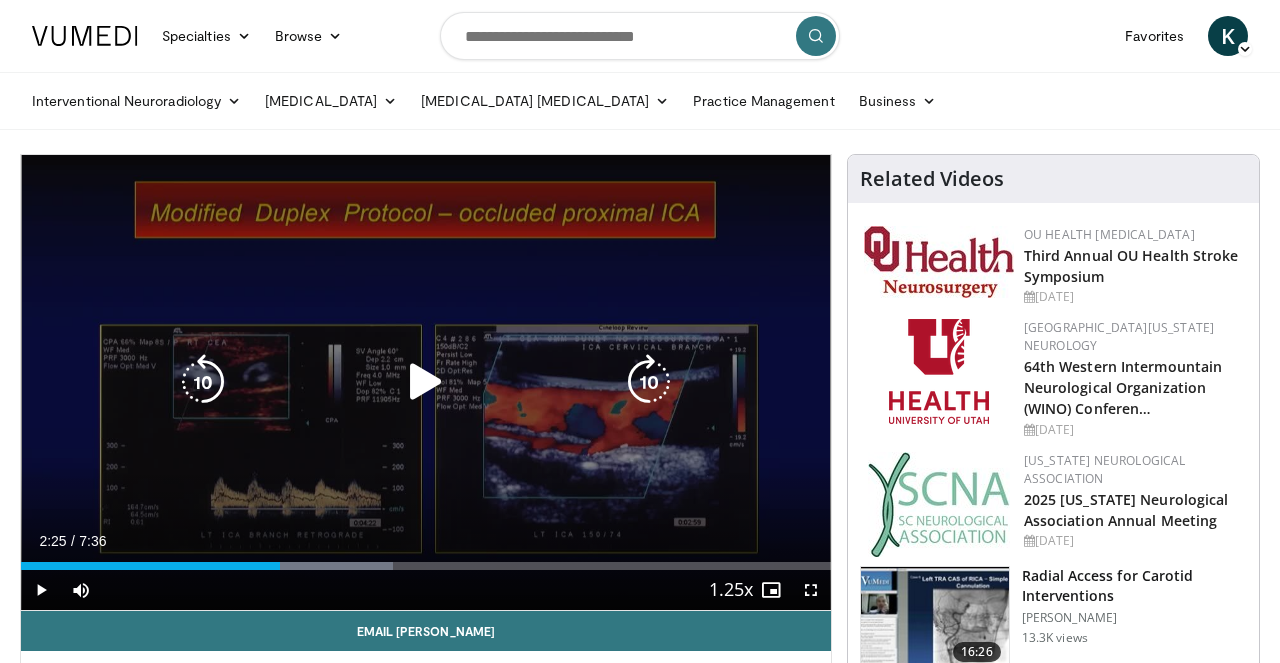 click at bounding box center [426, 382] 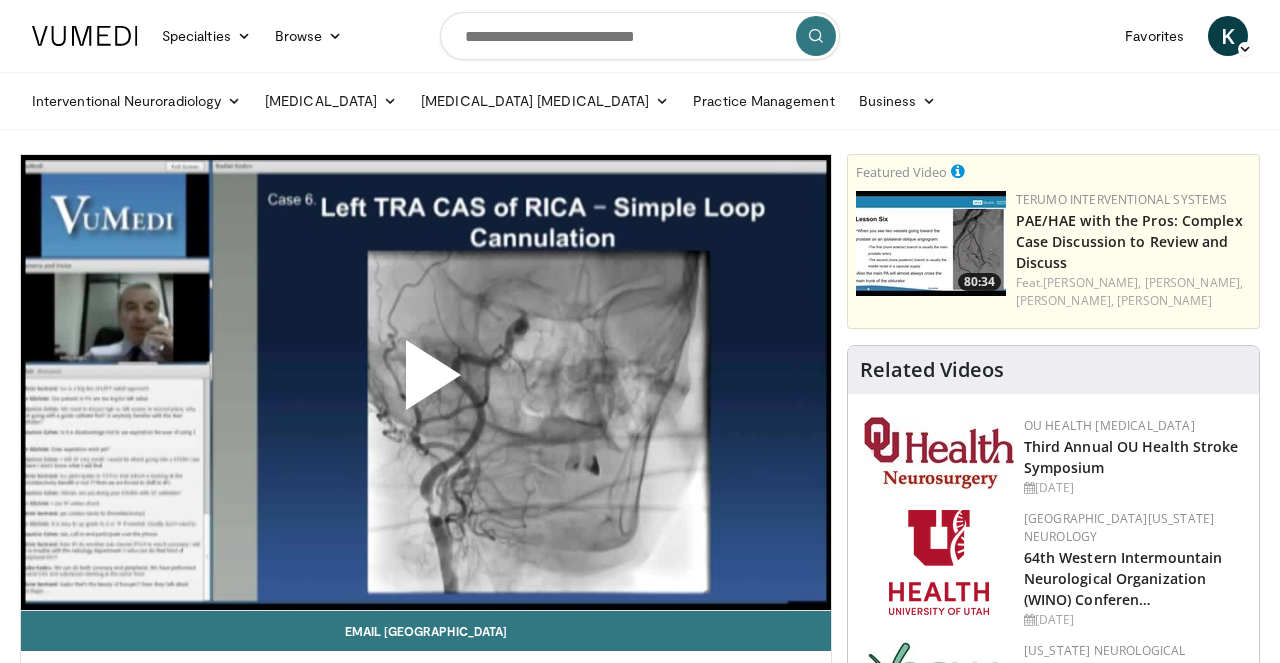 scroll, scrollTop: 0, scrollLeft: 0, axis: both 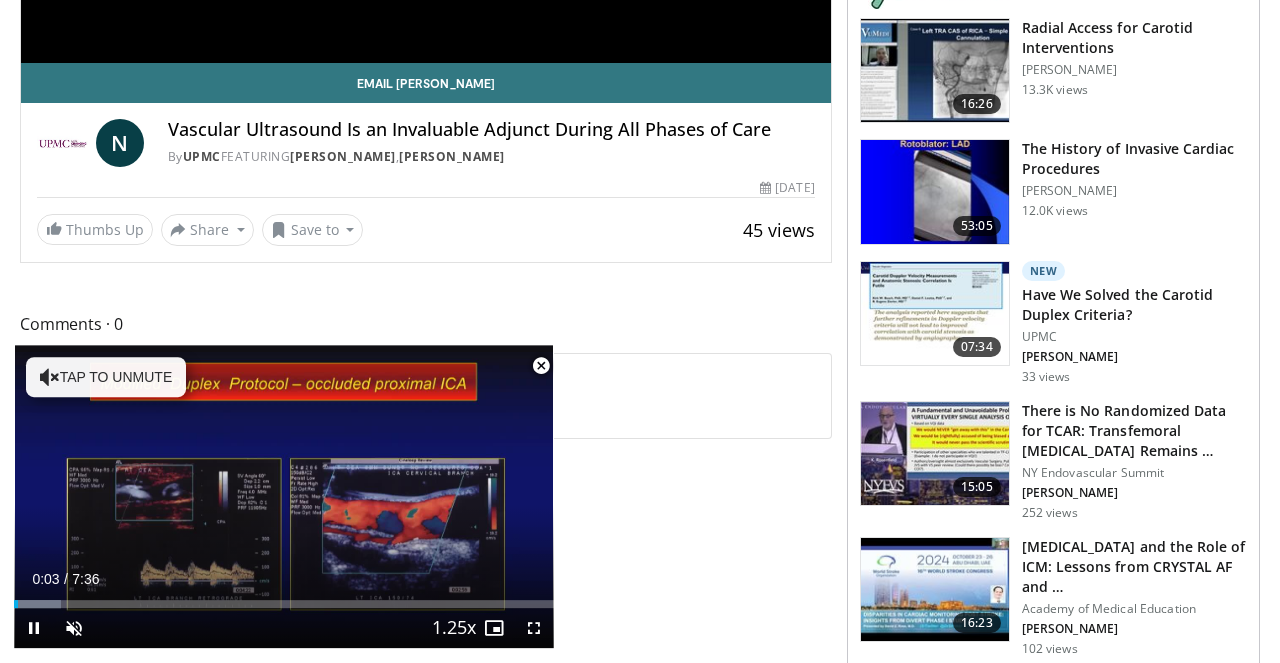 click at bounding box center [541, 366] 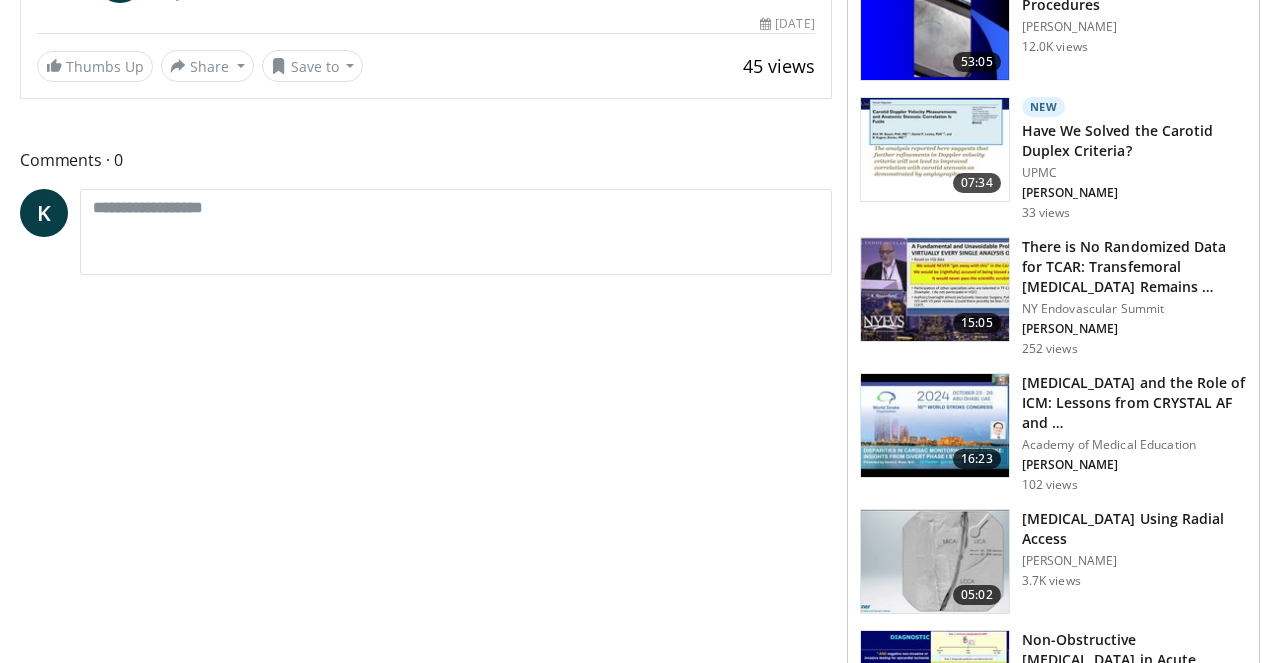 scroll, scrollTop: 0, scrollLeft: 0, axis: both 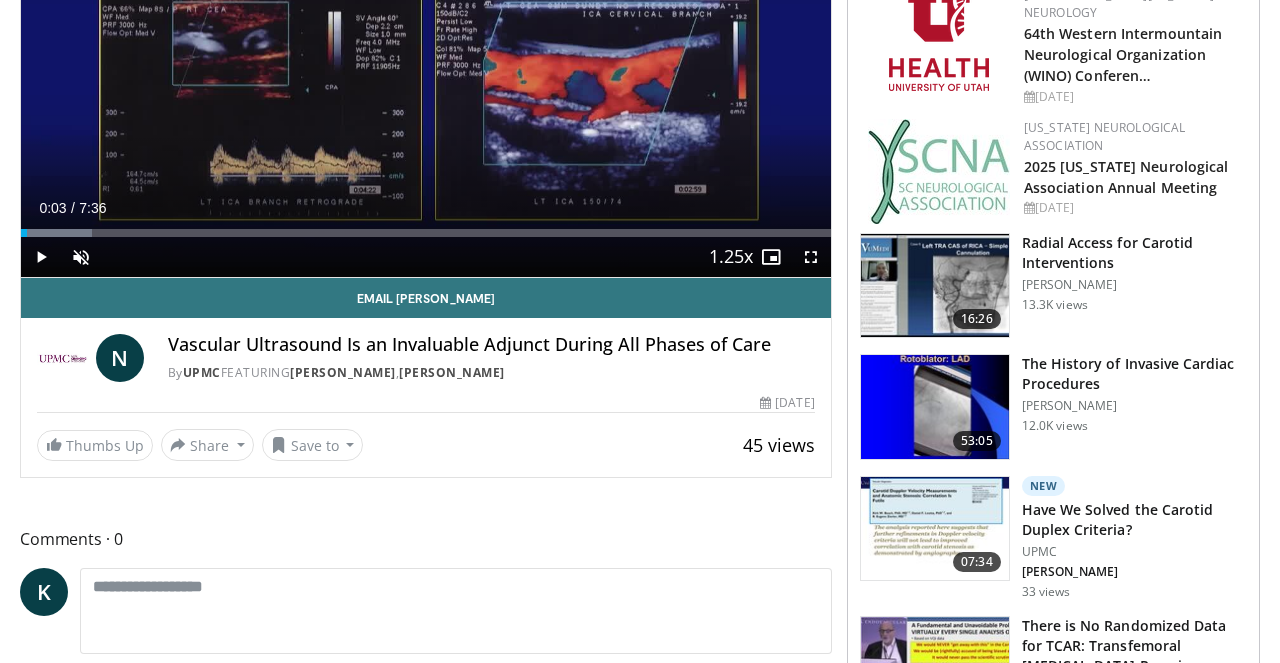 click on "Vascular Ultrasound Is an Invaluable Adjunct During All Phases of Care" at bounding box center (491, 345) 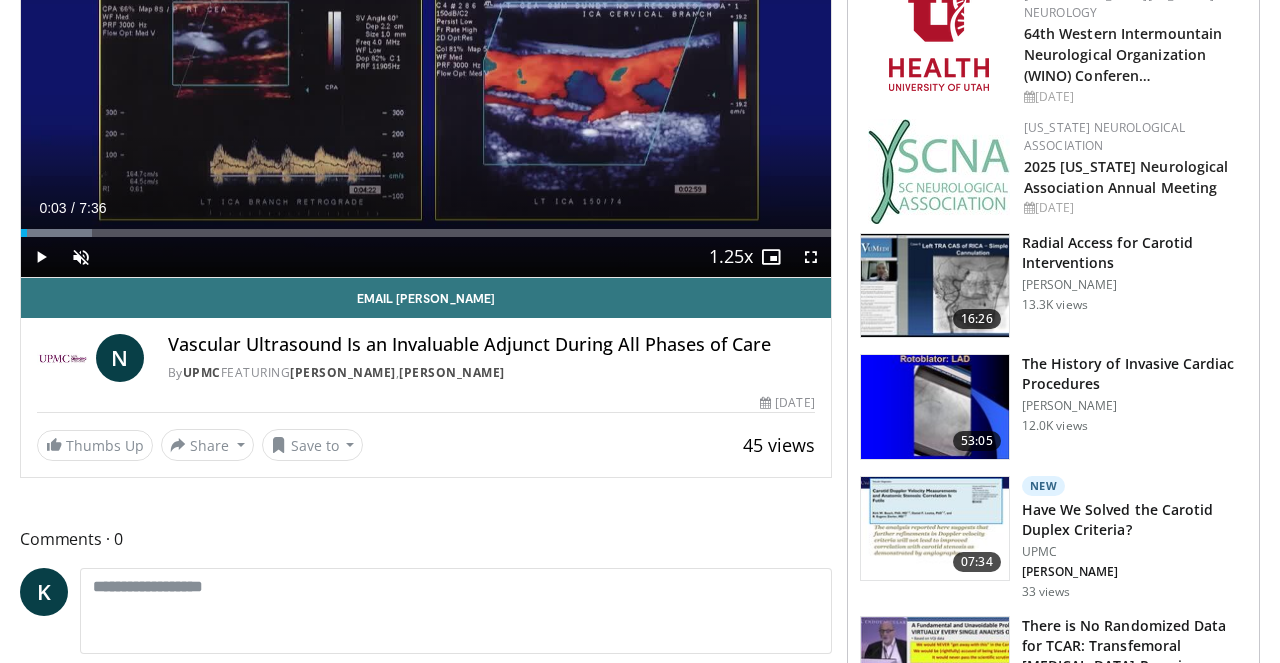 click on "Vascular Ultrasound Is an Invaluable Adjunct During All Phases of Care" at bounding box center [491, 345] 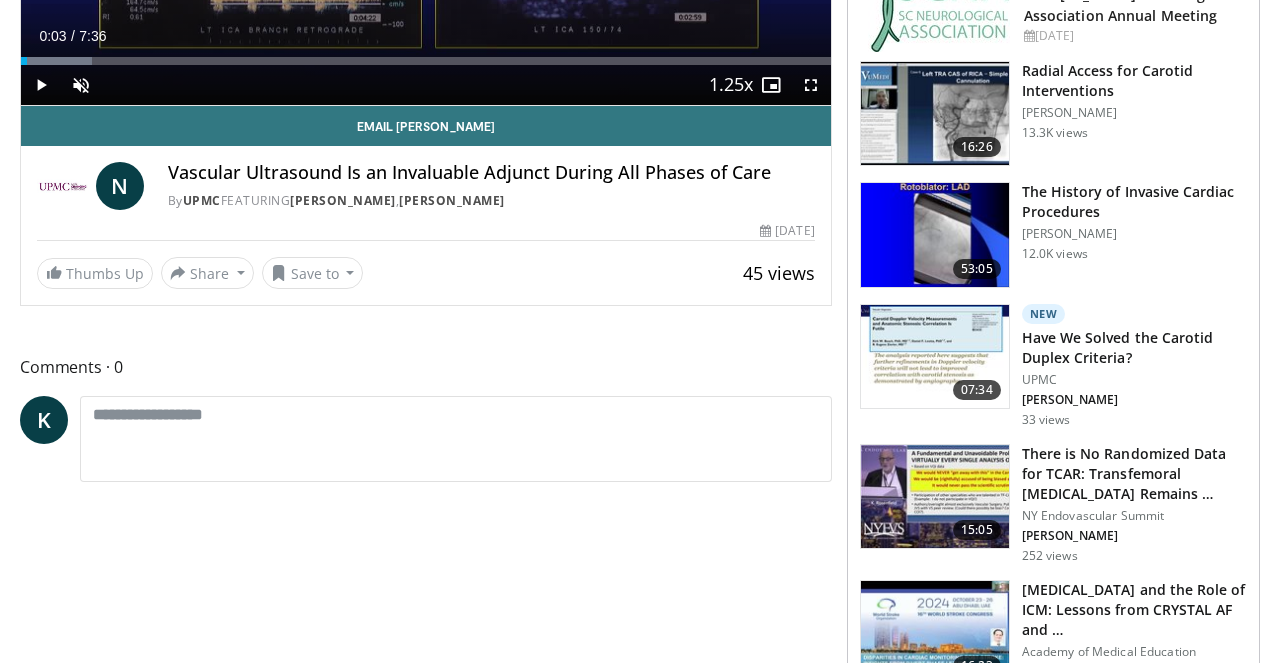 scroll, scrollTop: 504, scrollLeft: 0, axis: vertical 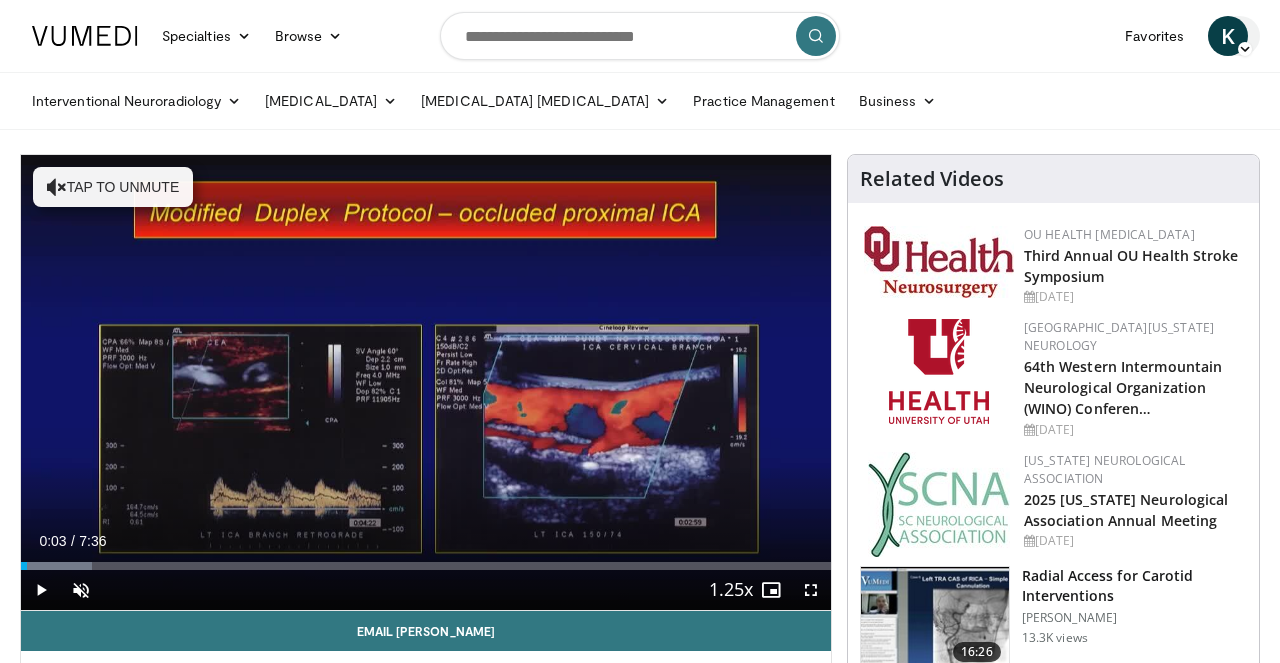 click at bounding box center (1245, 49) 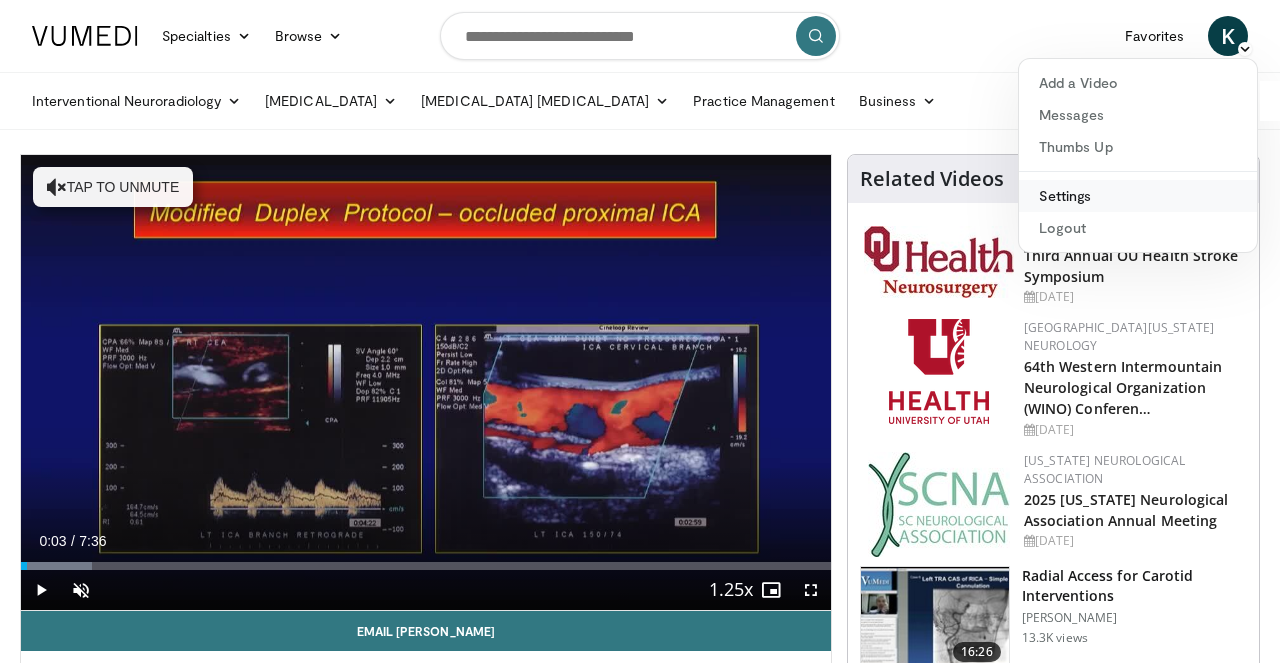 click on "Settings" at bounding box center (1138, 196) 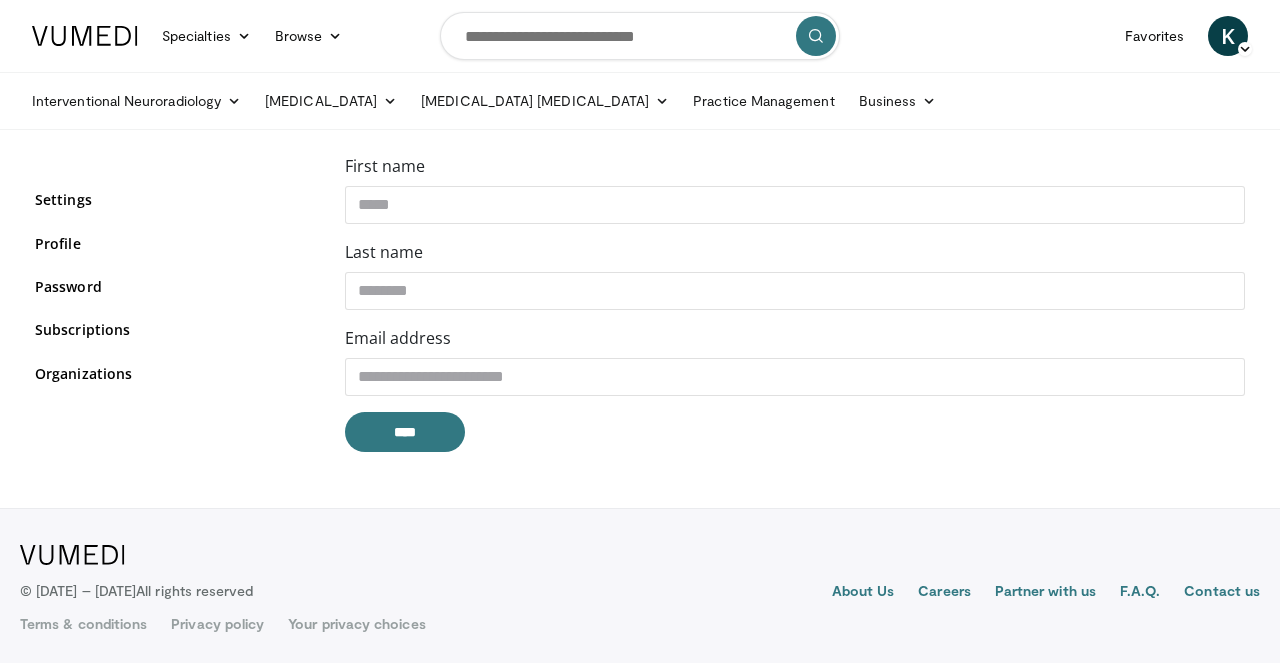 scroll, scrollTop: 0, scrollLeft: 0, axis: both 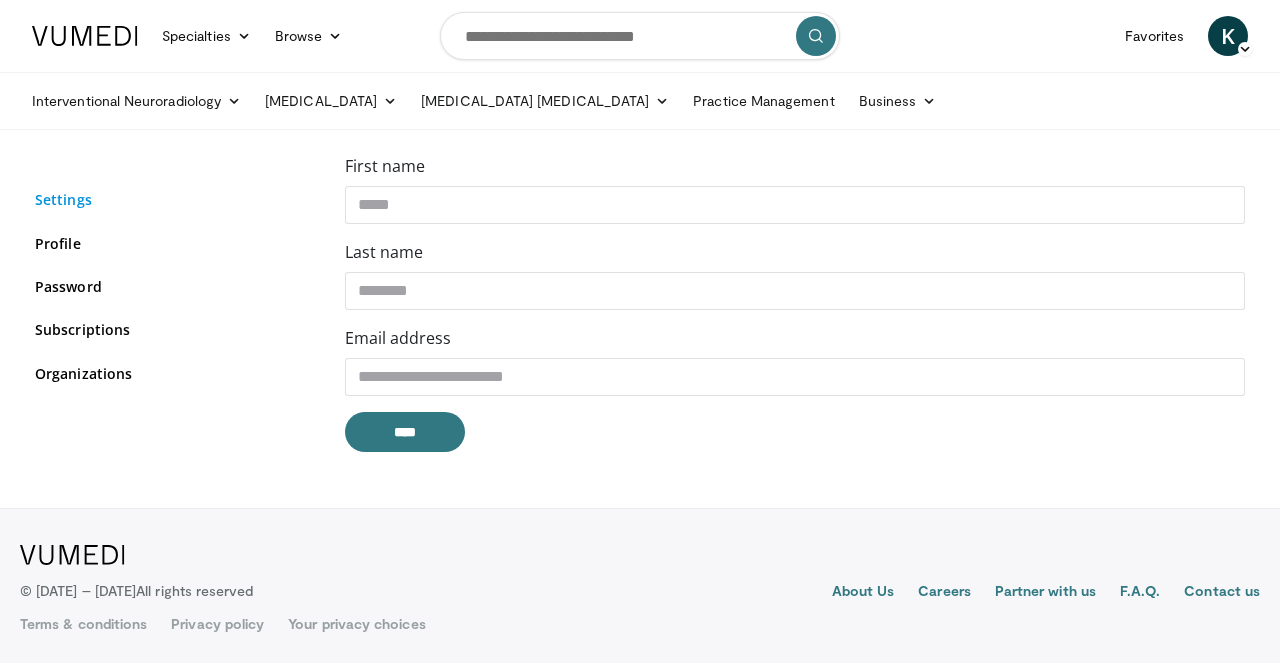 click on "Settings" at bounding box center (175, 199) 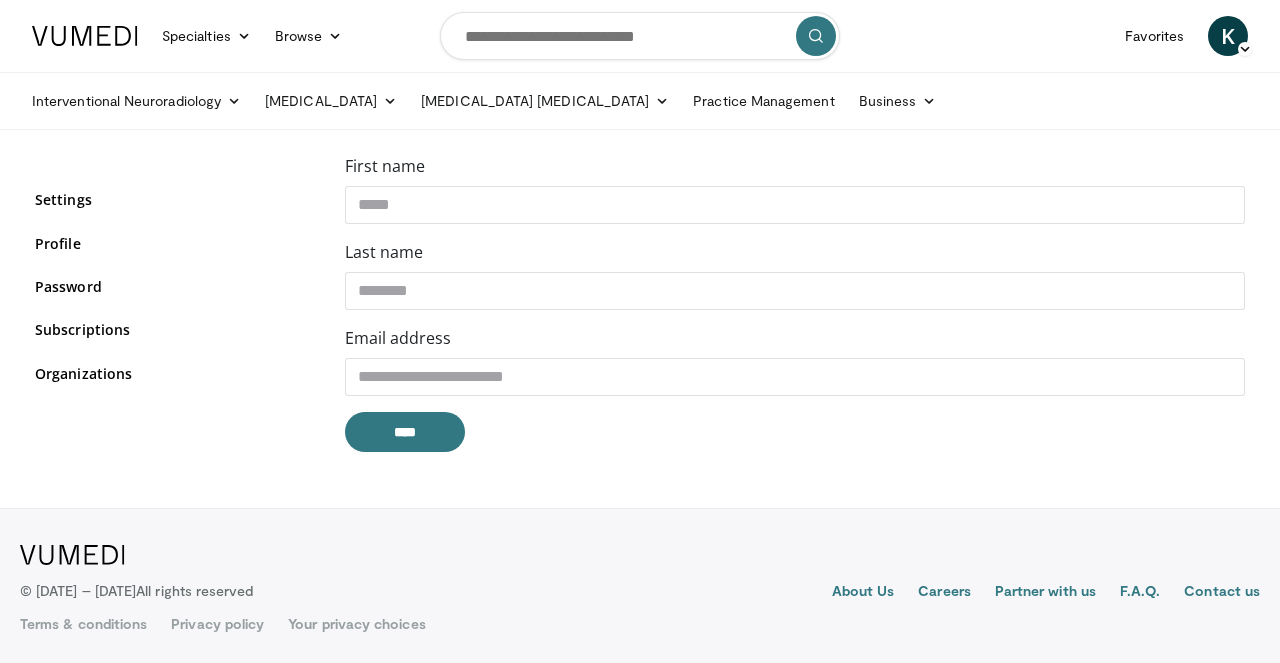scroll, scrollTop: 0, scrollLeft: 0, axis: both 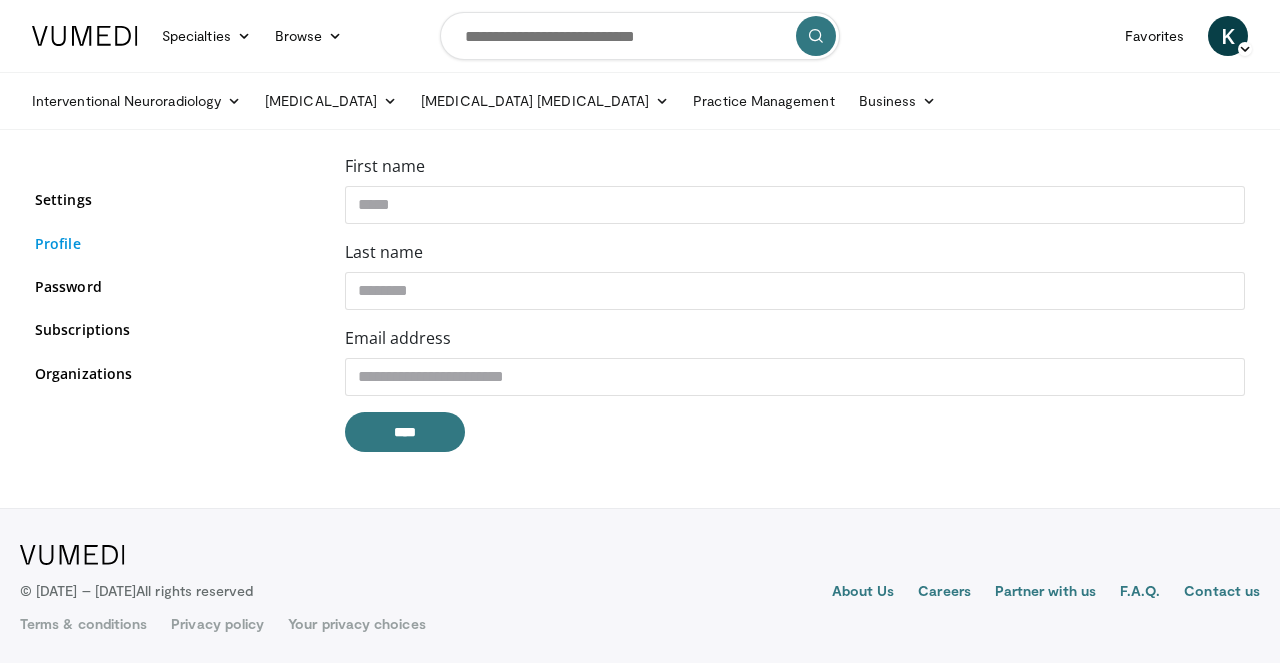 click on "Profile" at bounding box center [175, 243] 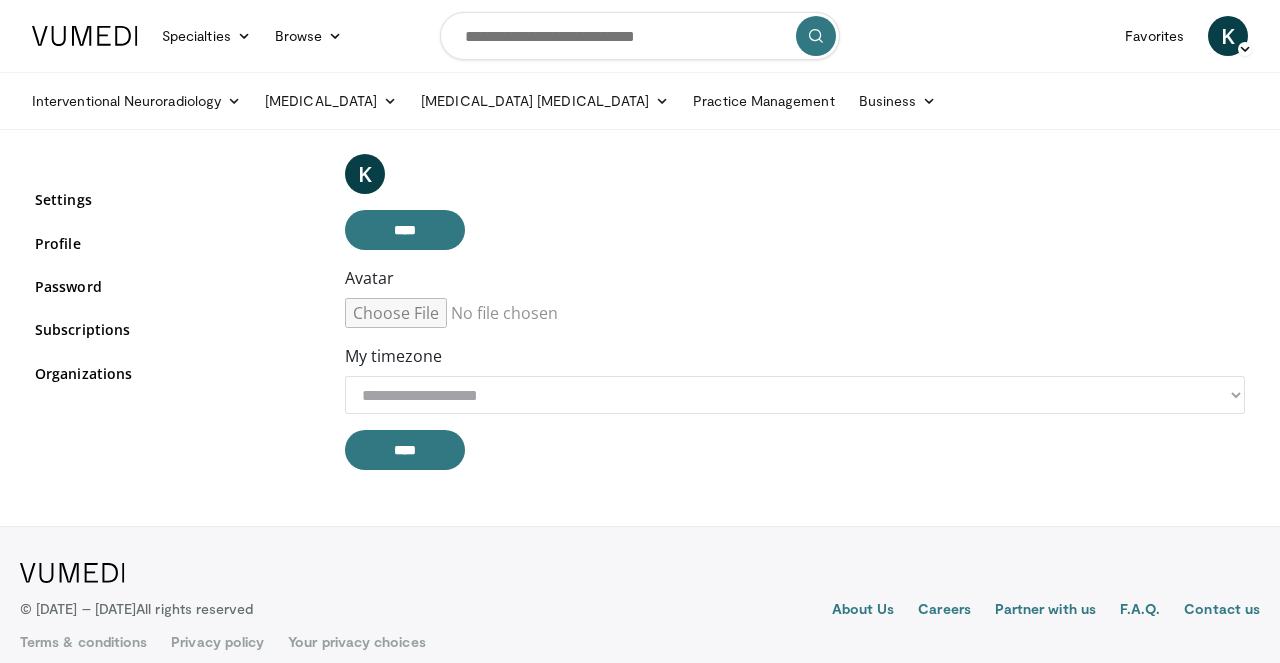 scroll, scrollTop: 0, scrollLeft: 0, axis: both 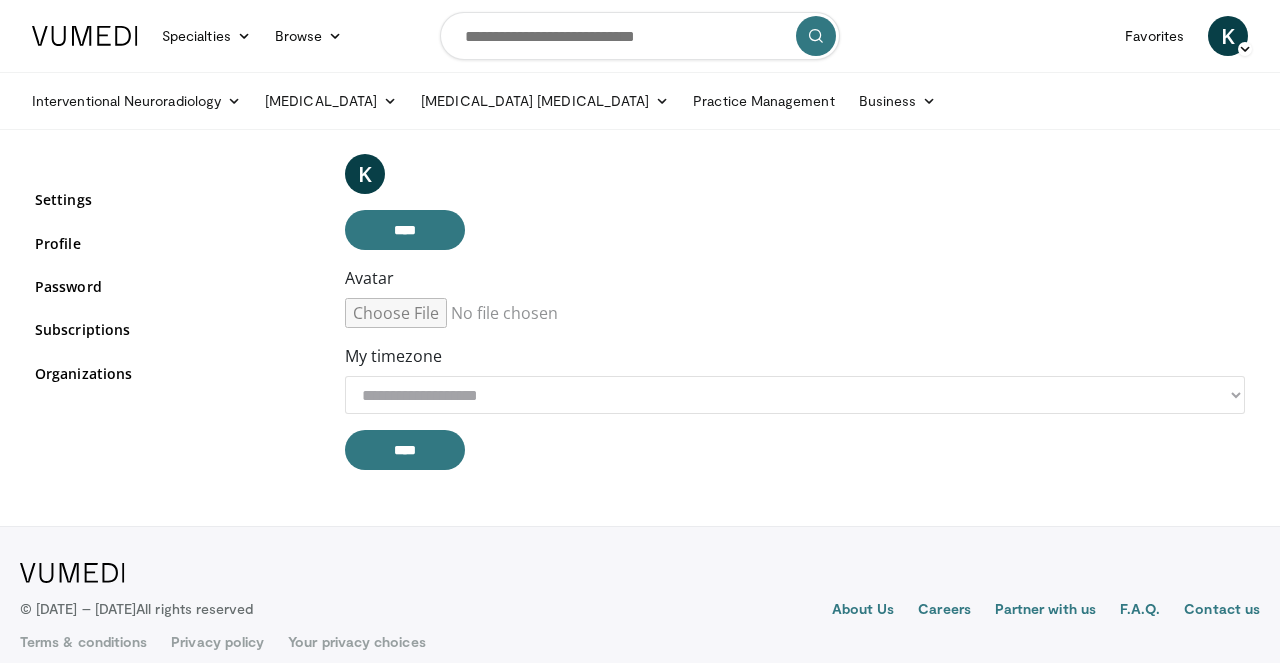 click on "Settings
Profile
Password
Subscriptions
Organizations" at bounding box center [175, 298] 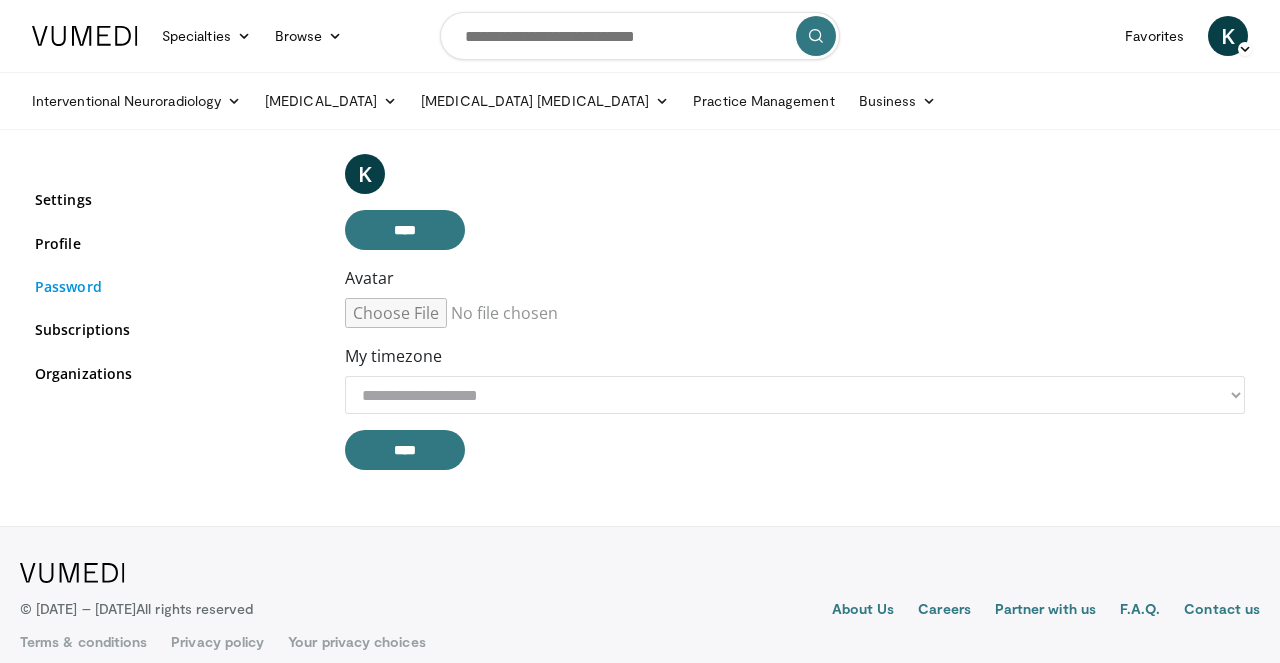 click on "Password" at bounding box center [175, 286] 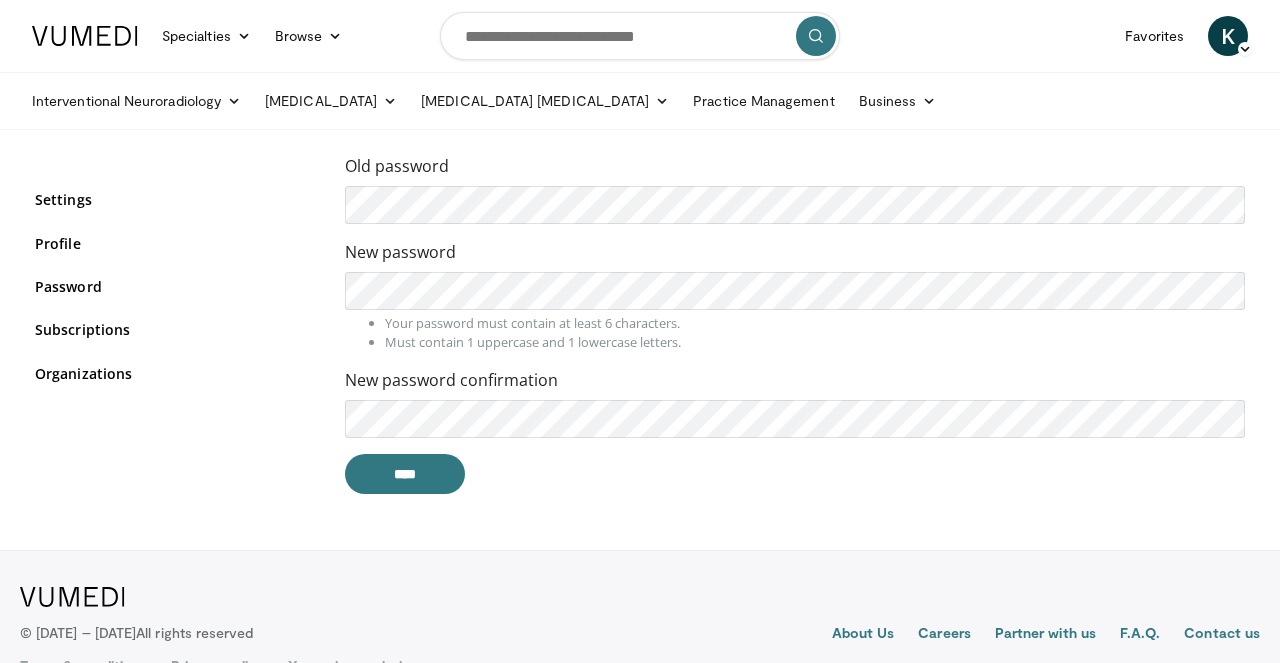 scroll, scrollTop: 0, scrollLeft: 0, axis: both 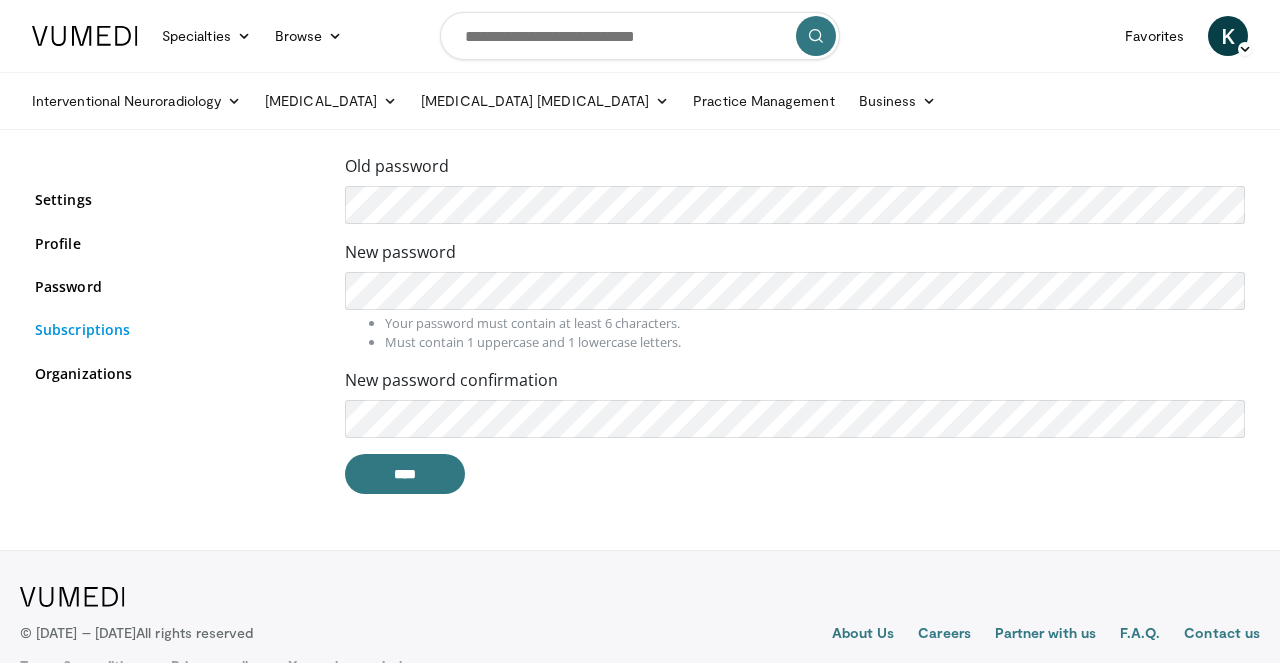 click on "Subscriptions" at bounding box center (175, 329) 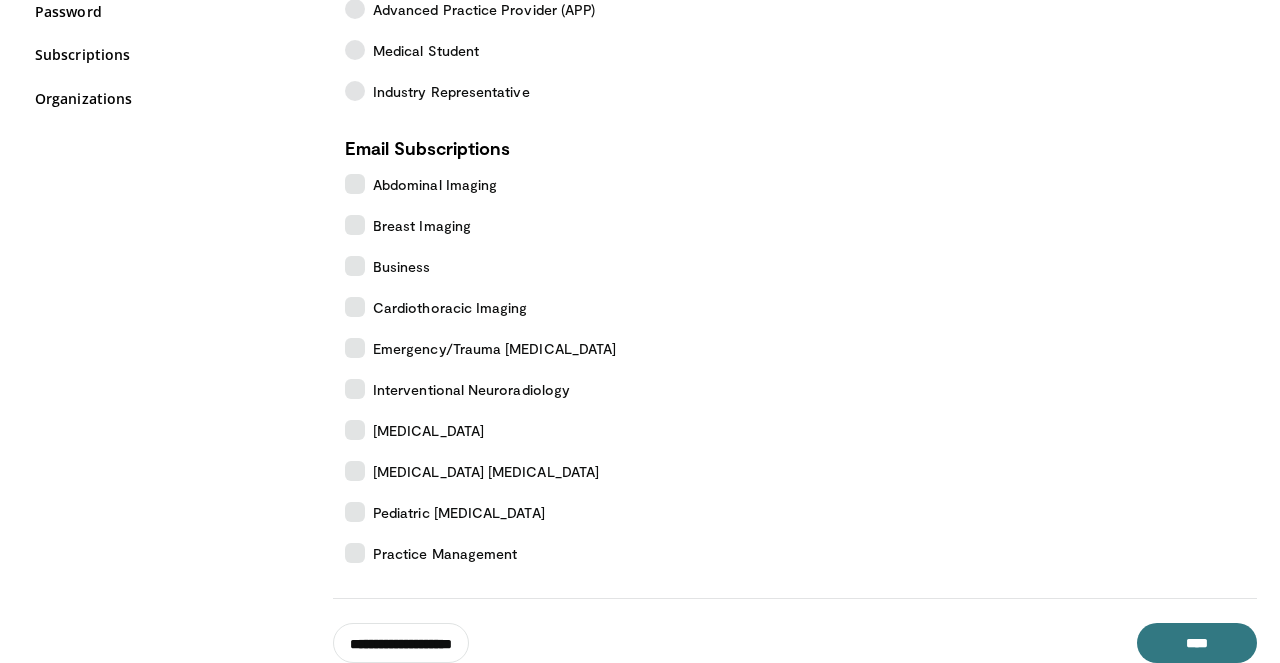 scroll, scrollTop: 285, scrollLeft: 0, axis: vertical 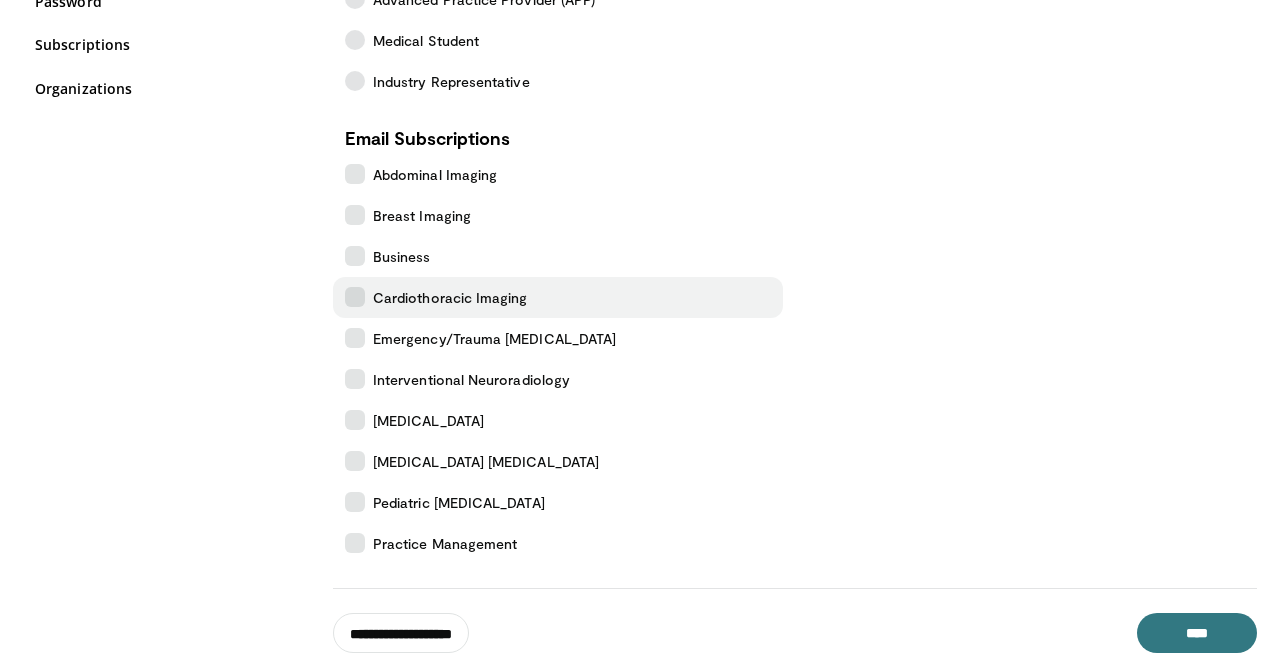click at bounding box center [355, 297] 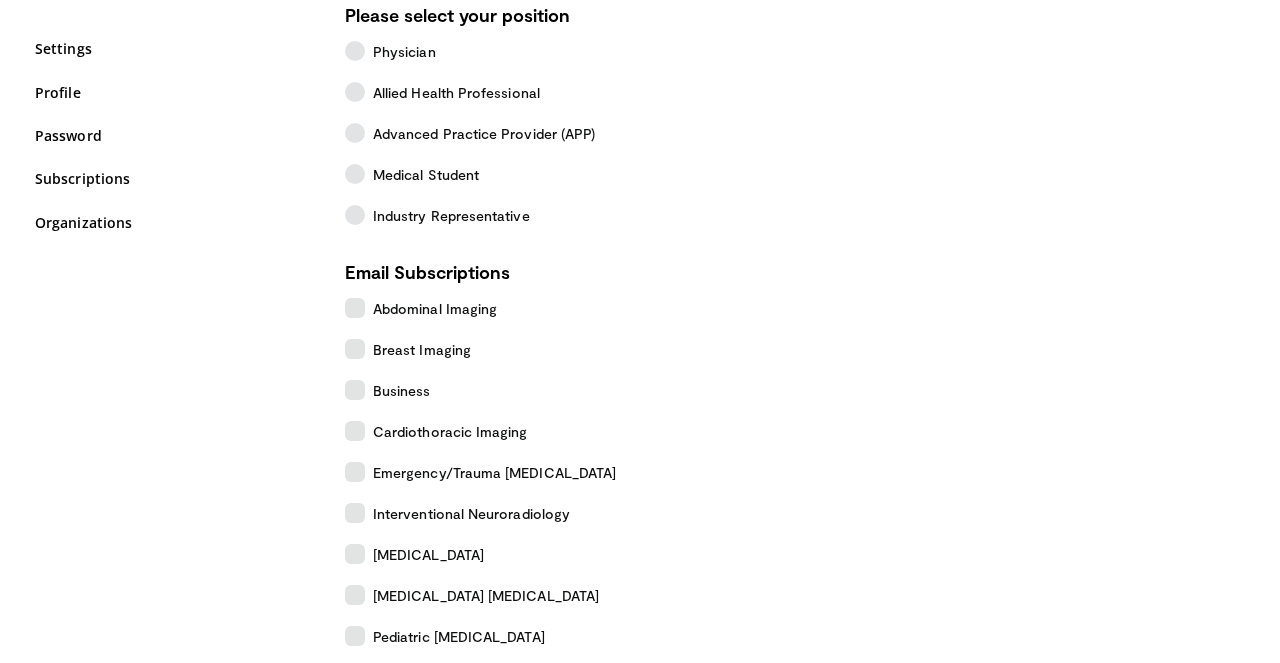 scroll, scrollTop: 146, scrollLeft: 0, axis: vertical 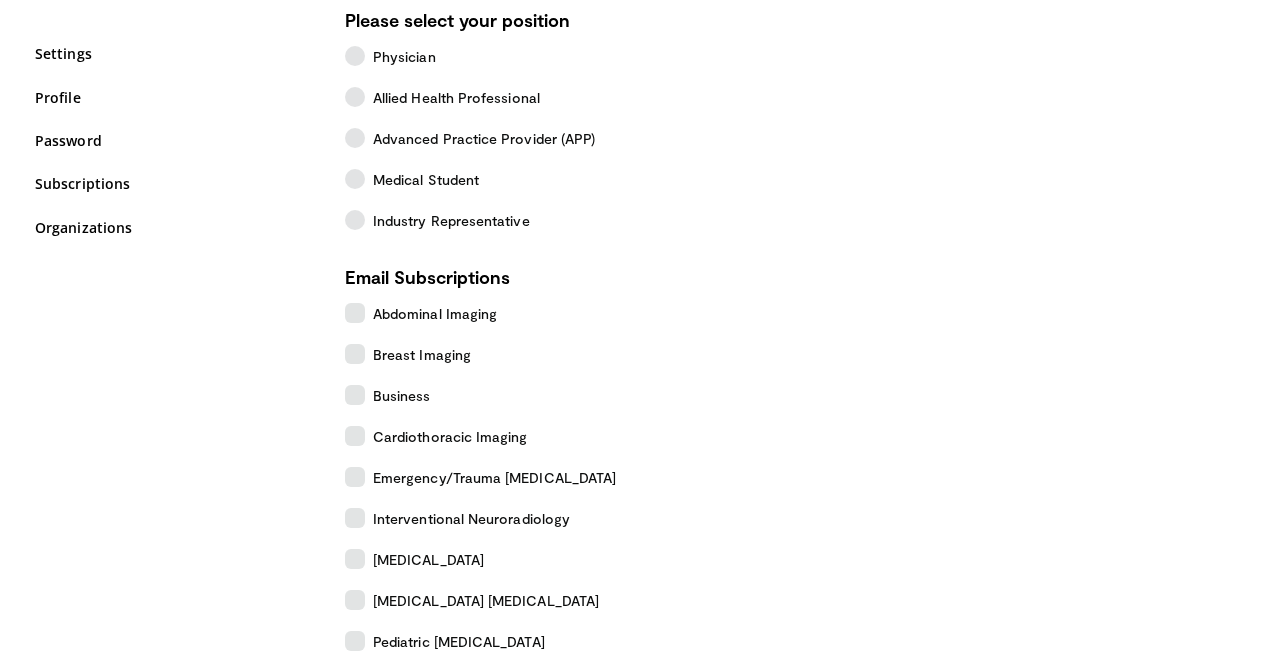 click on "Settings
Profile
Password
Subscriptions
Organizations" at bounding box center [175, 152] 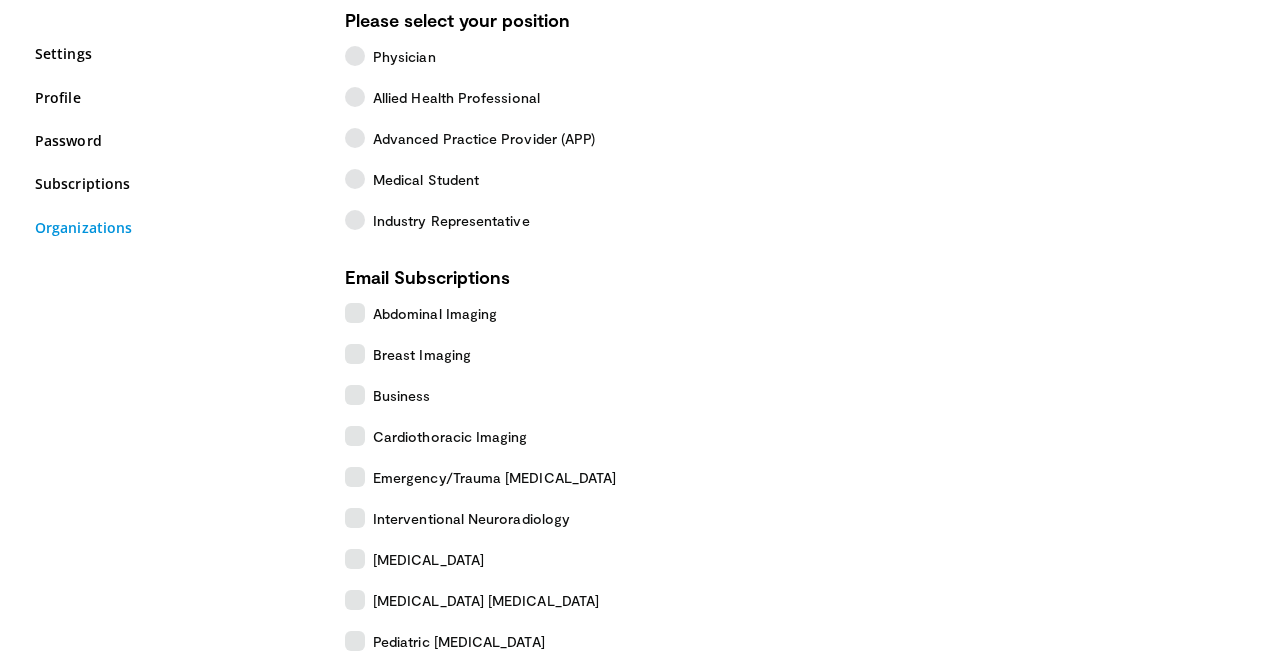 click on "Organizations" at bounding box center [175, 227] 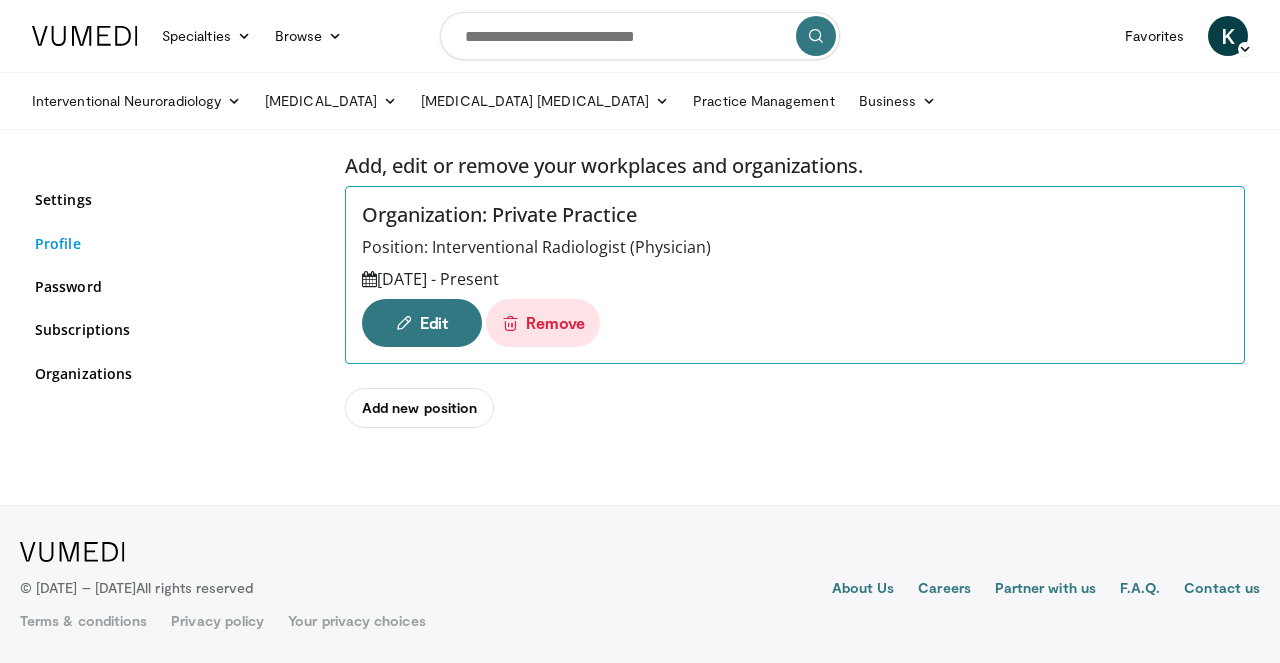 scroll, scrollTop: 0, scrollLeft: 0, axis: both 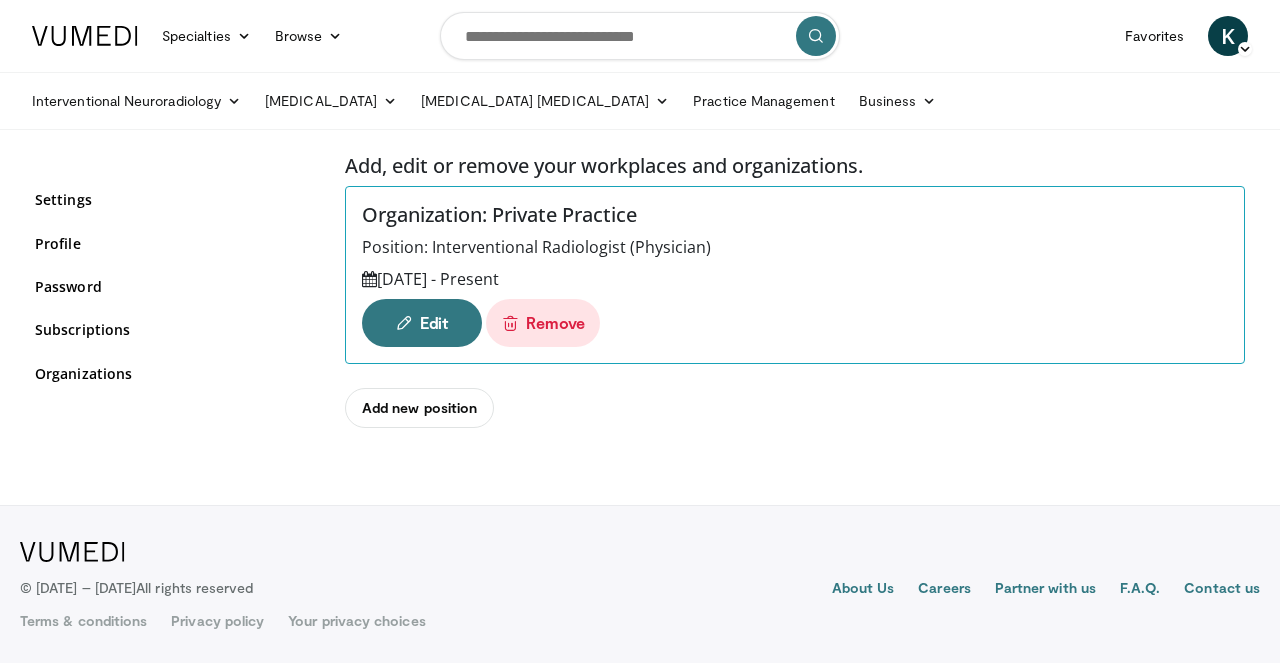 click at bounding box center [85, 36] 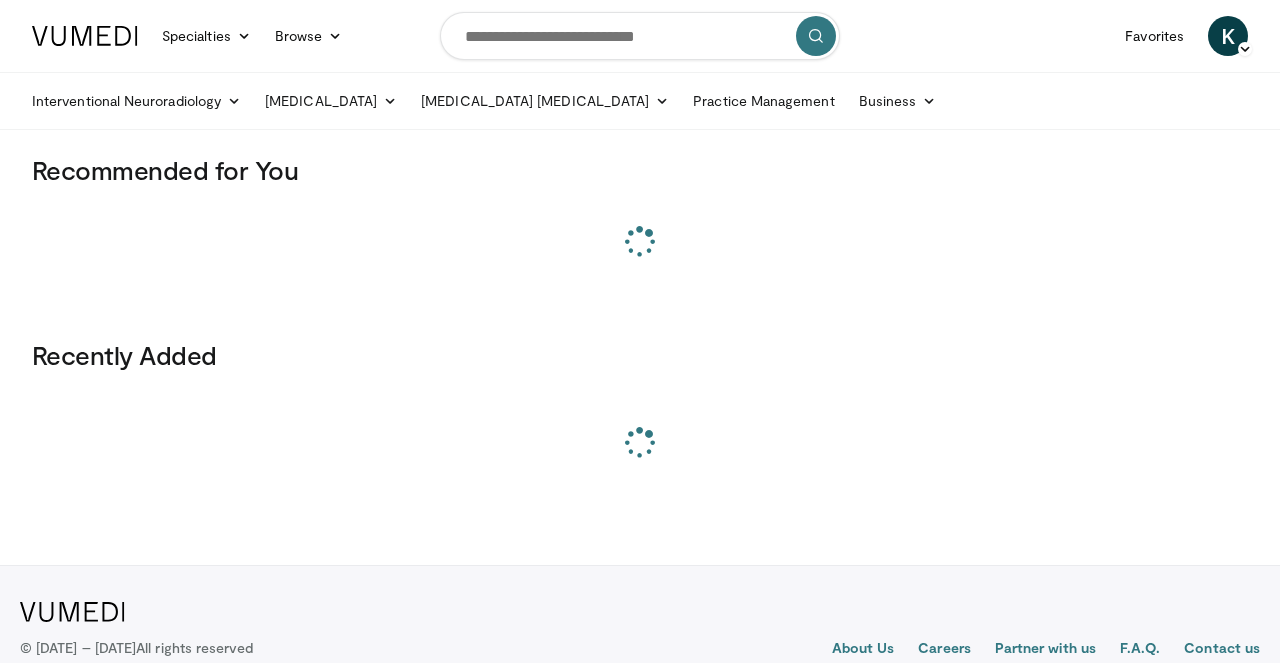 scroll, scrollTop: 0, scrollLeft: 0, axis: both 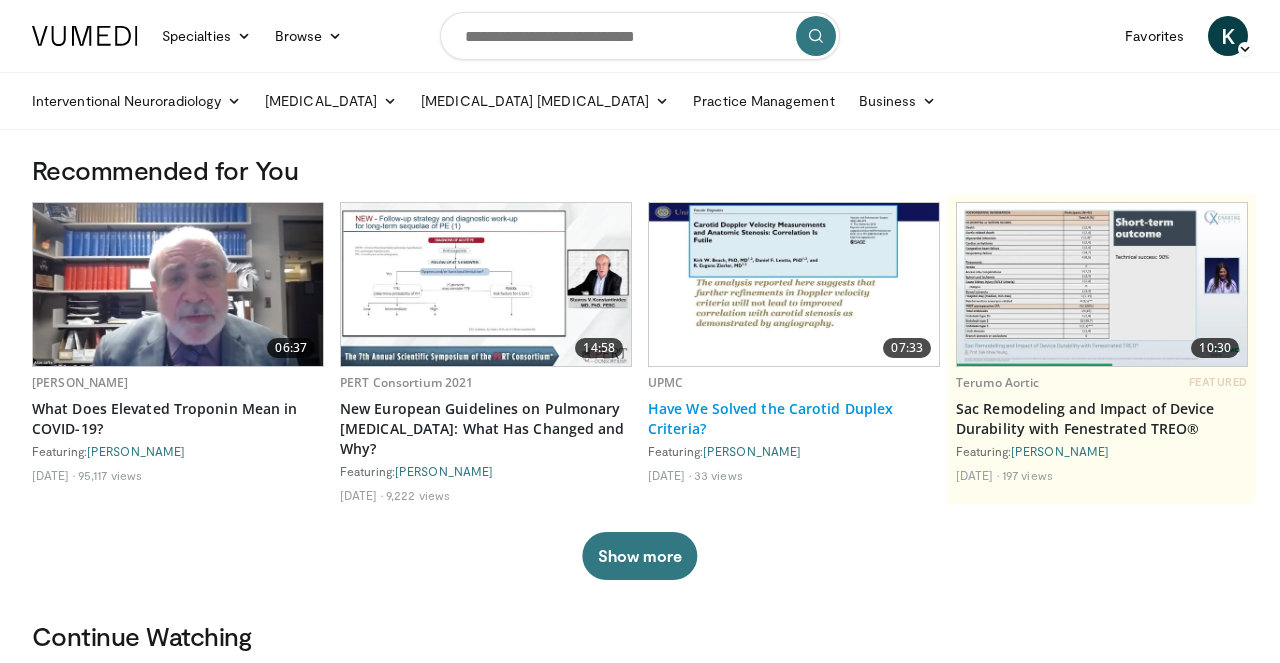 click on "Have We Solved the Carotid Duplex Criteria?" at bounding box center [794, 419] 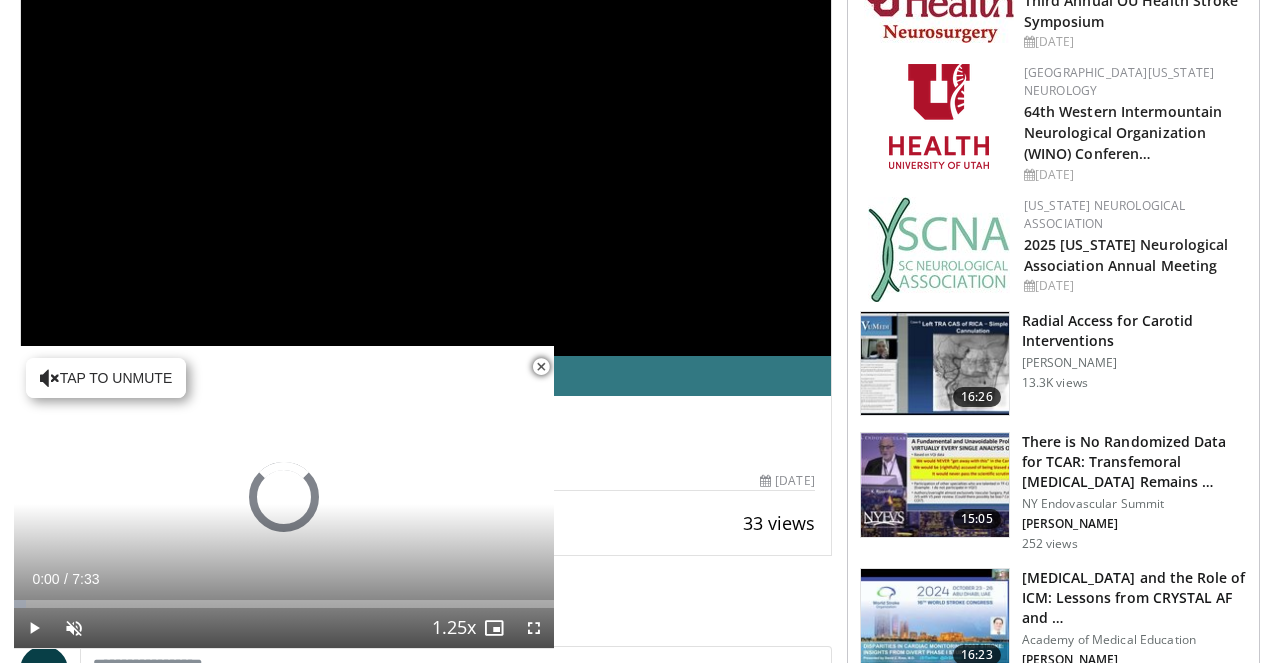 scroll, scrollTop: 255, scrollLeft: 0, axis: vertical 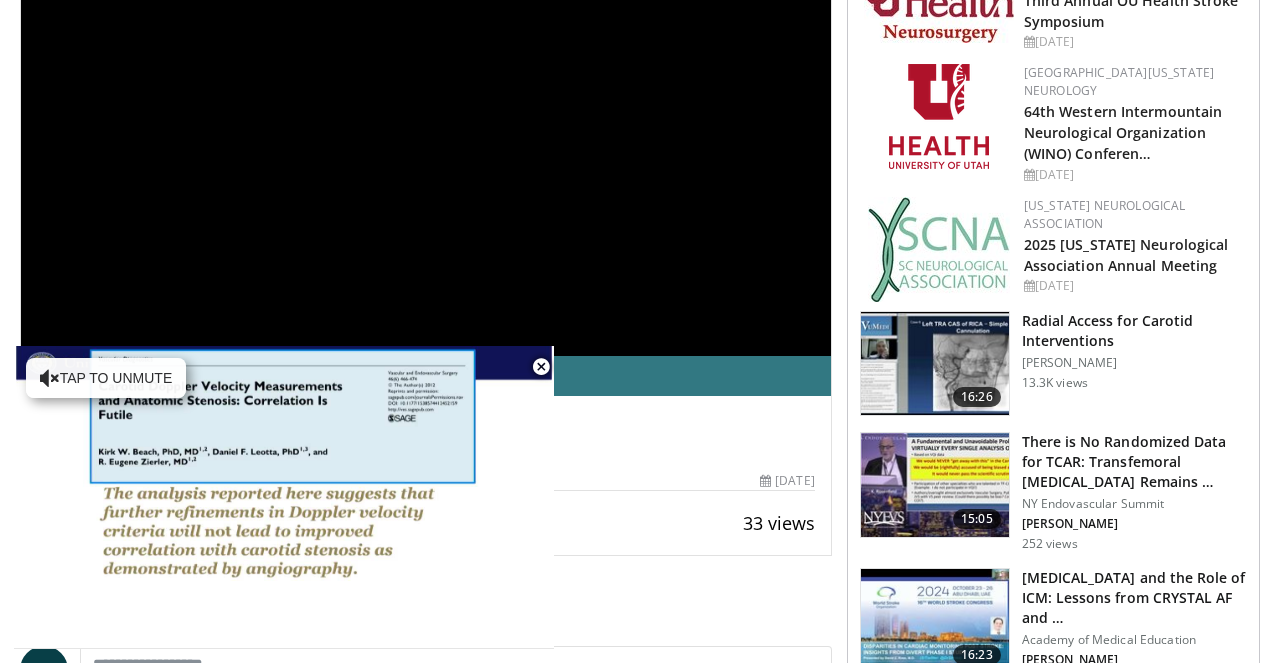 click on "**********" at bounding box center [426, 128] 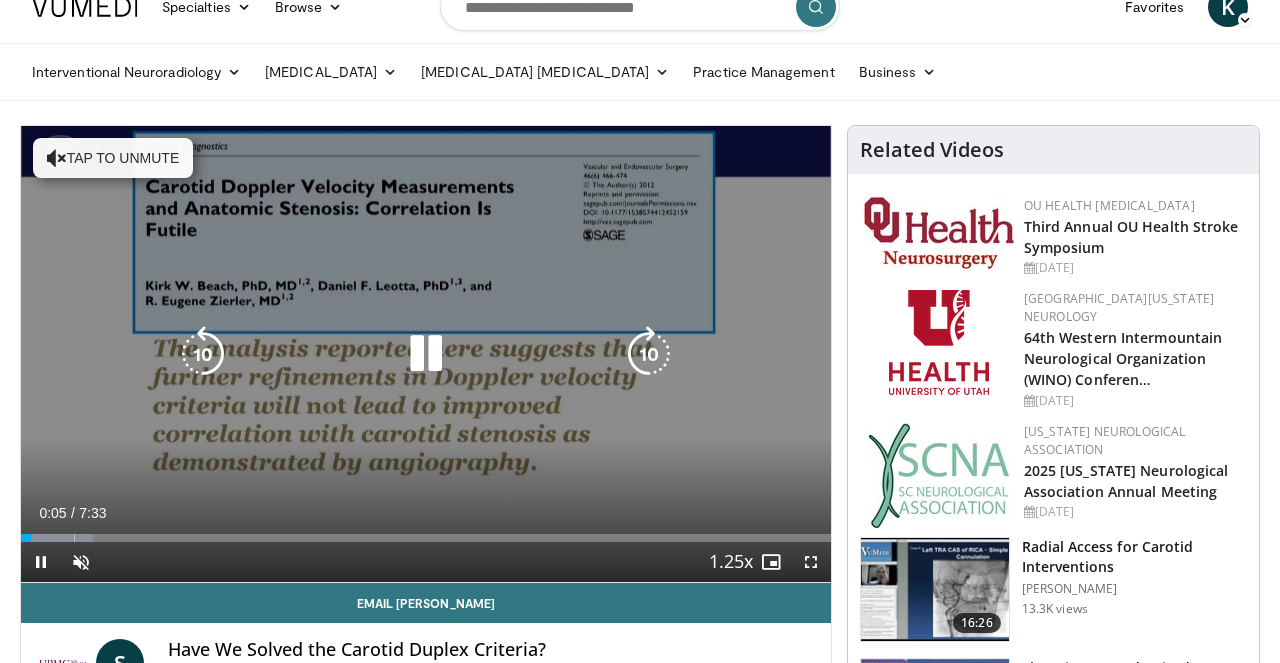 scroll, scrollTop: 0, scrollLeft: 0, axis: both 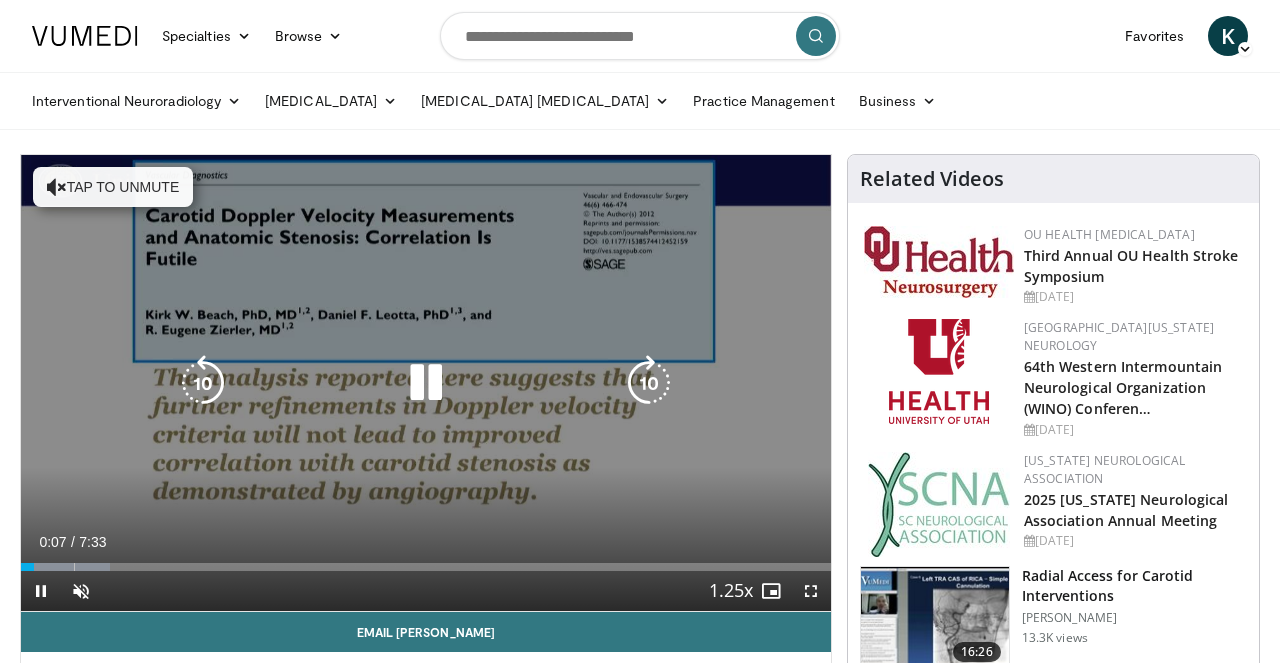 click on "Tap to unmute" at bounding box center [113, 187] 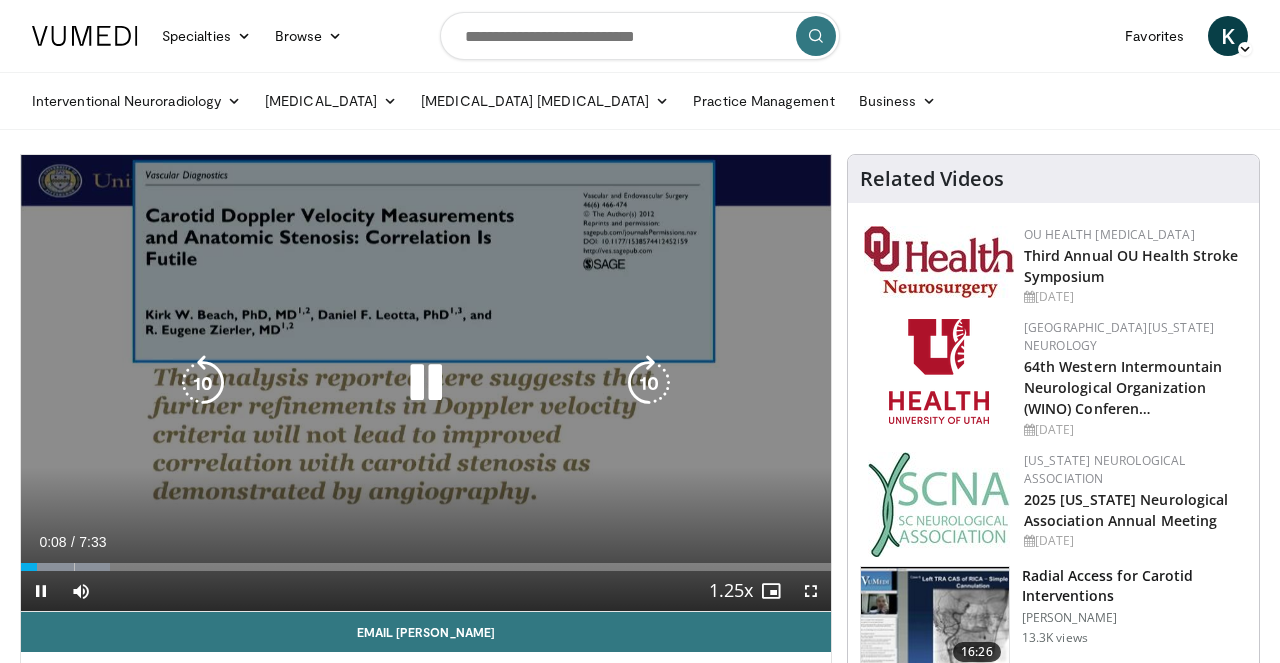 click at bounding box center (203, 383) 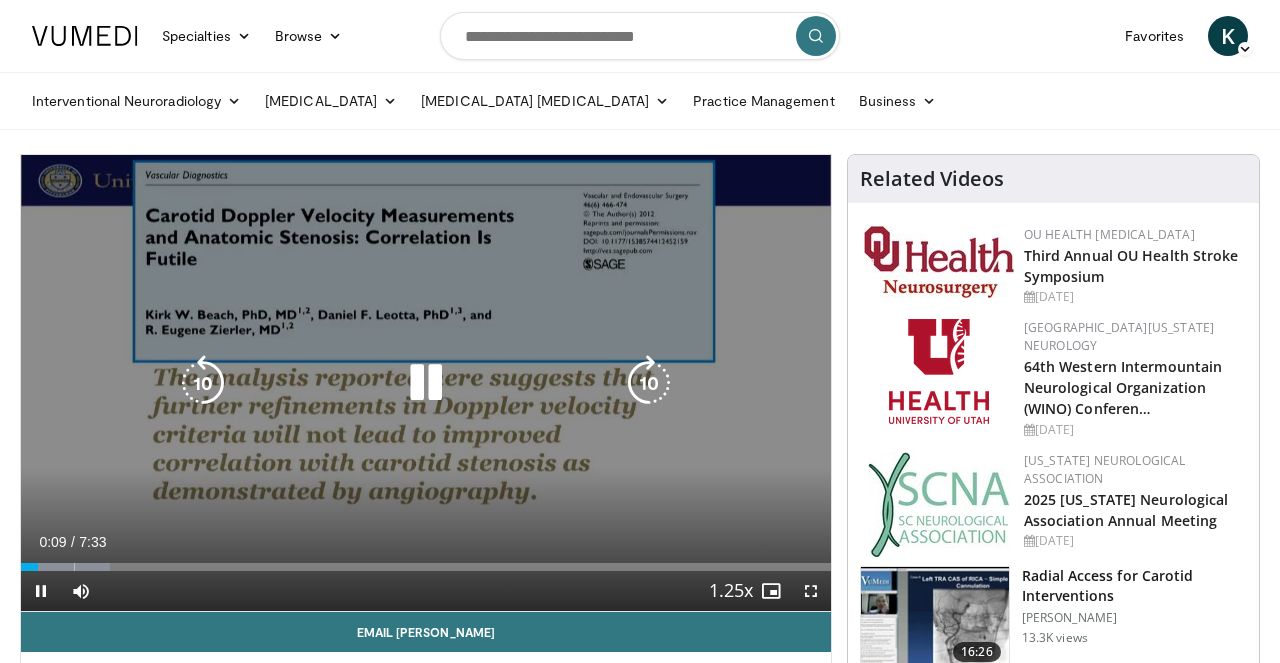 click at bounding box center (203, 383) 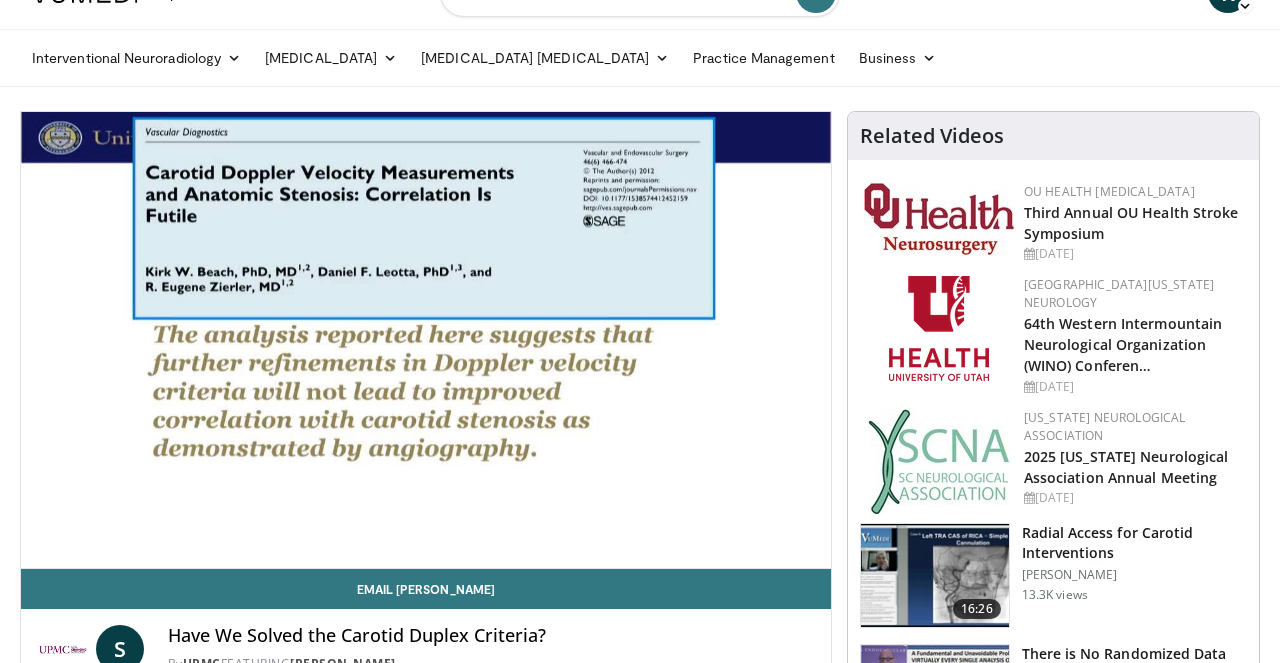 scroll, scrollTop: 46, scrollLeft: 0, axis: vertical 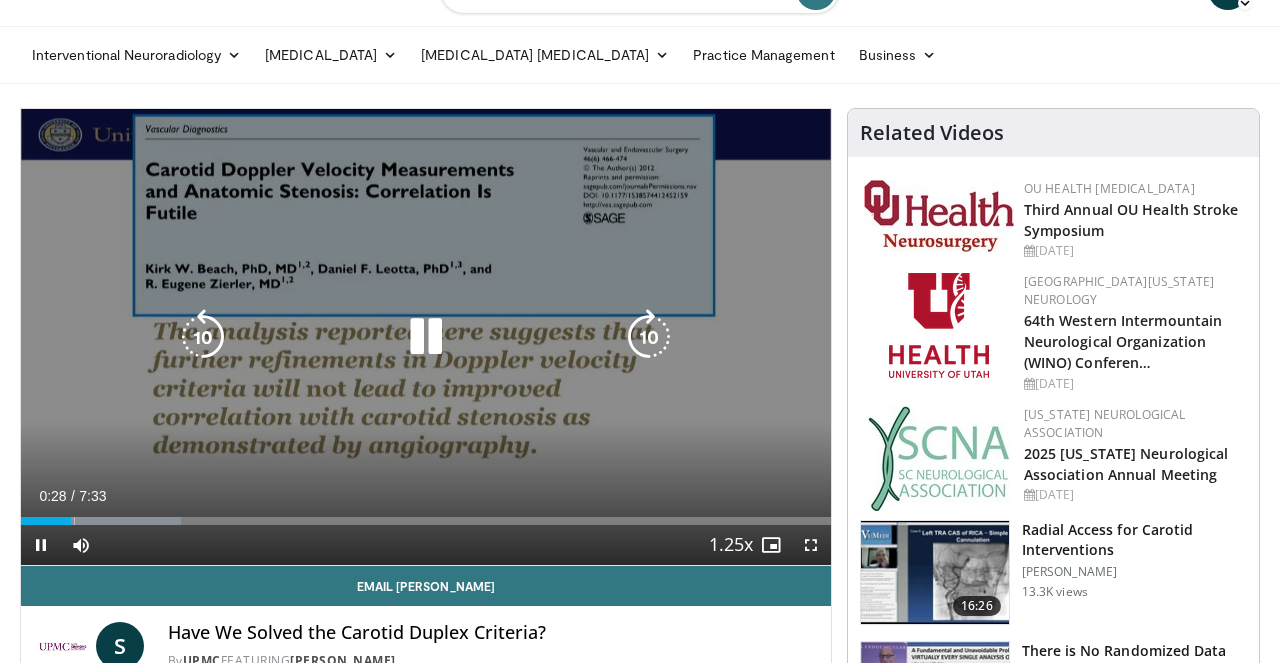 click on "10 seconds
Tap to unmute" at bounding box center [426, 337] 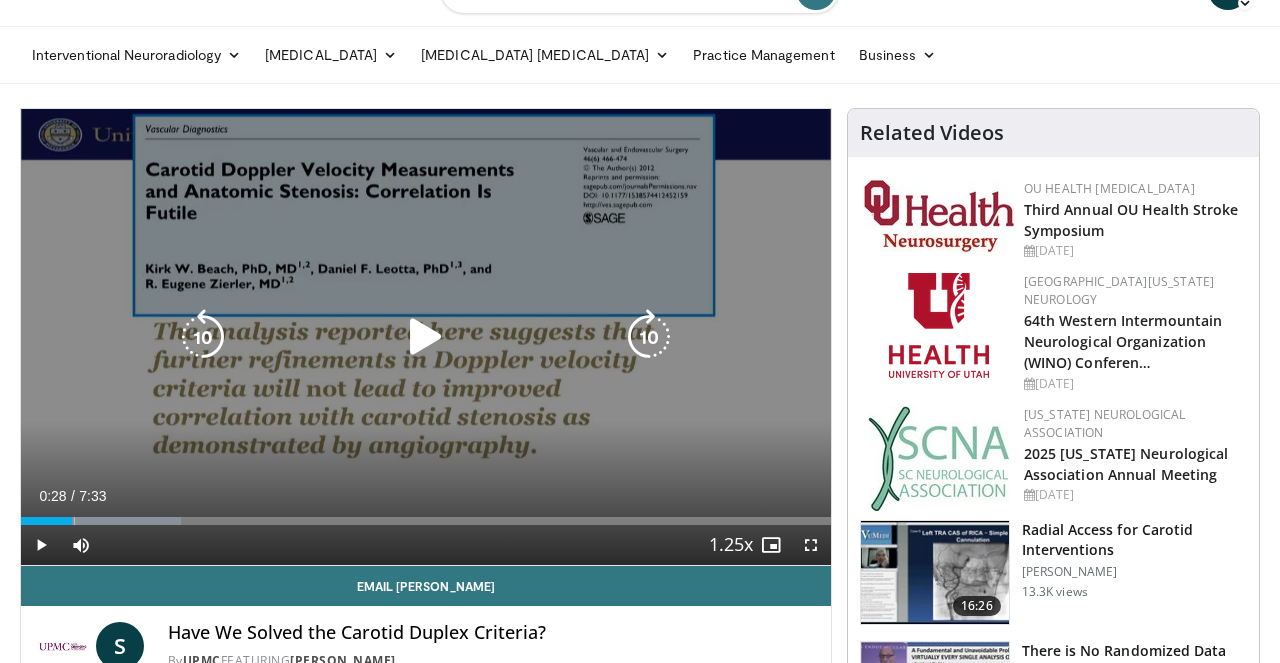 scroll, scrollTop: 0, scrollLeft: 0, axis: both 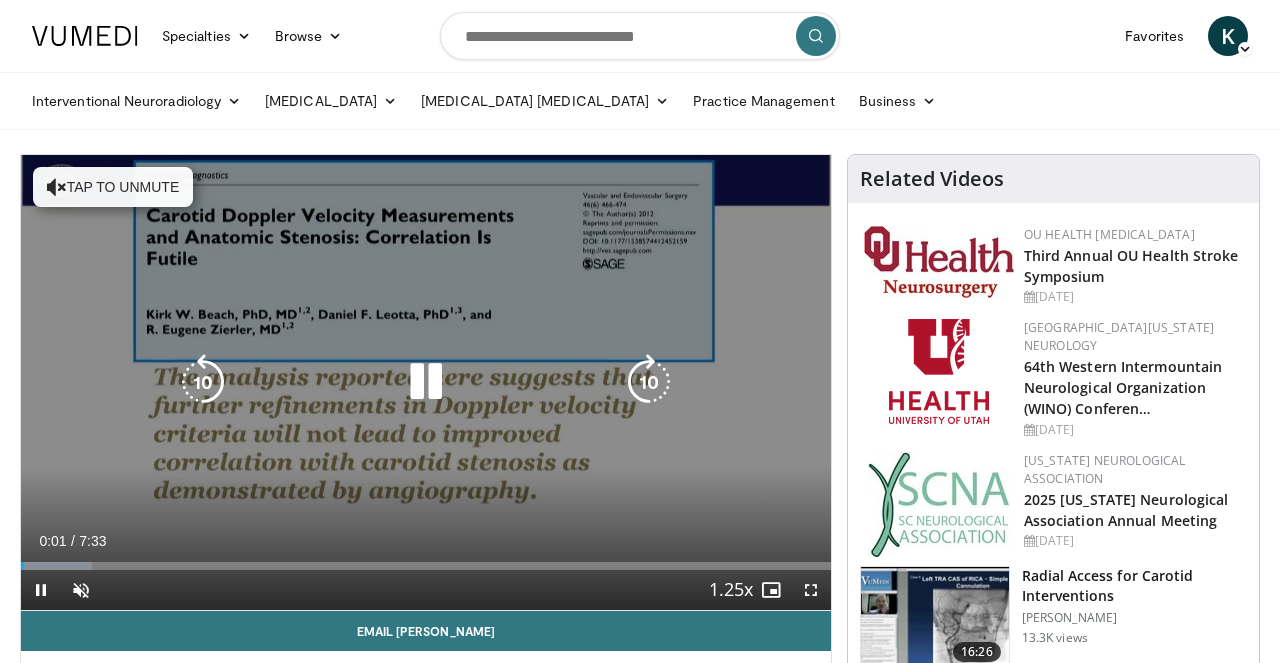 click on "10 seconds
Tap to unmute" at bounding box center [426, 382] 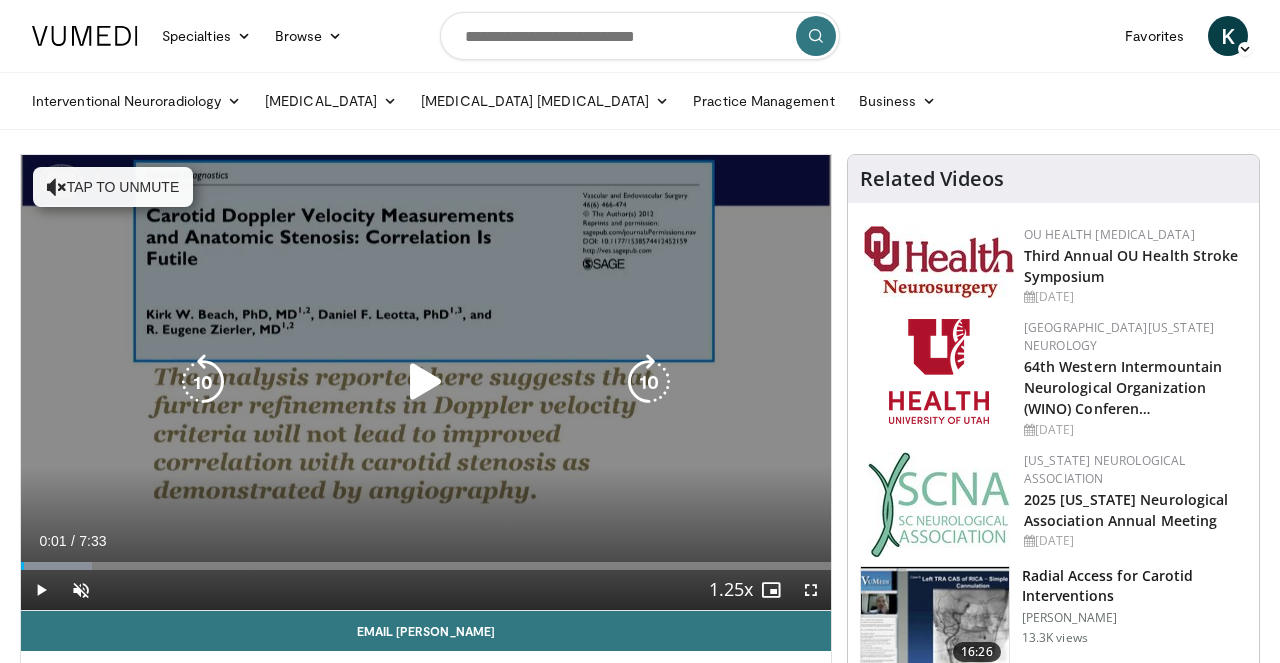 scroll, scrollTop: 0, scrollLeft: 0, axis: both 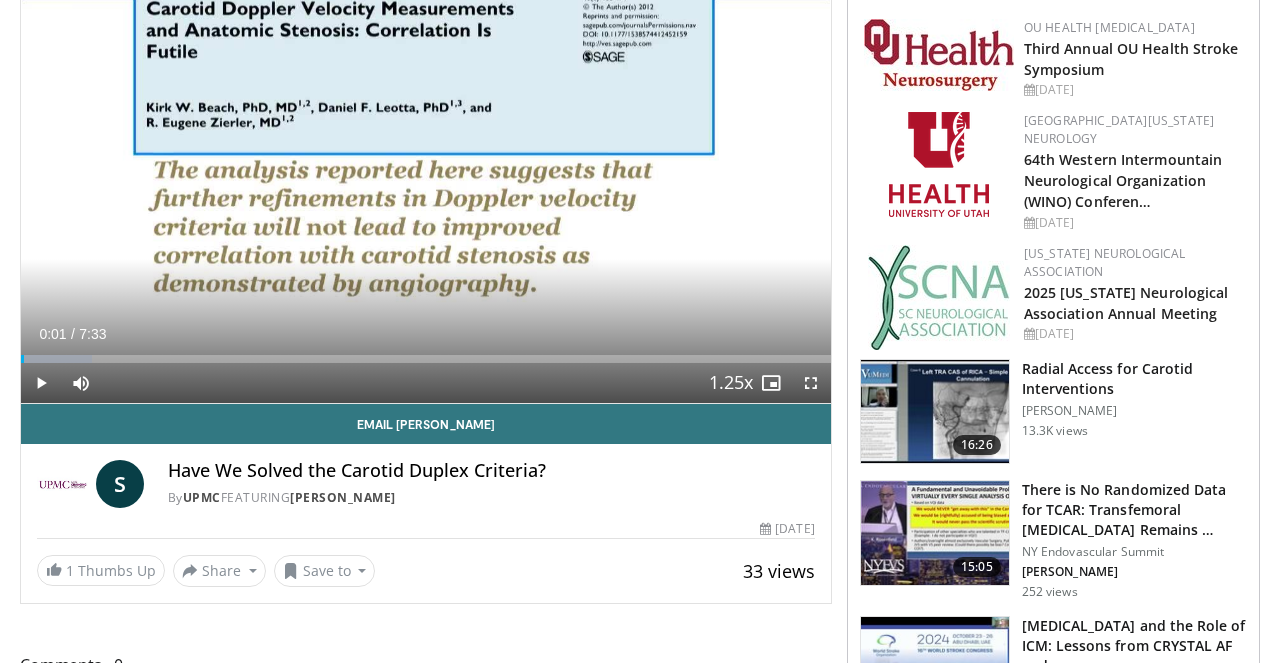 click on "Have We Solved the Carotid Duplex Criteria?" at bounding box center [491, 471] 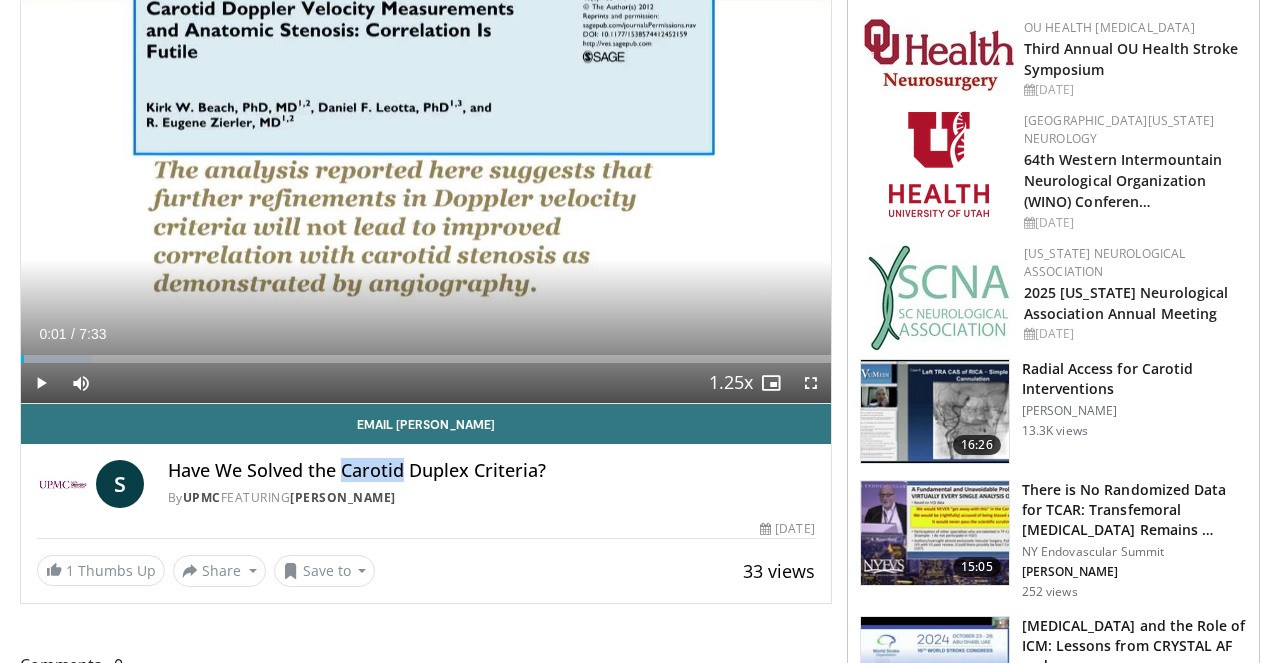 click on "Have We Solved the Carotid Duplex Criteria?" at bounding box center [491, 471] 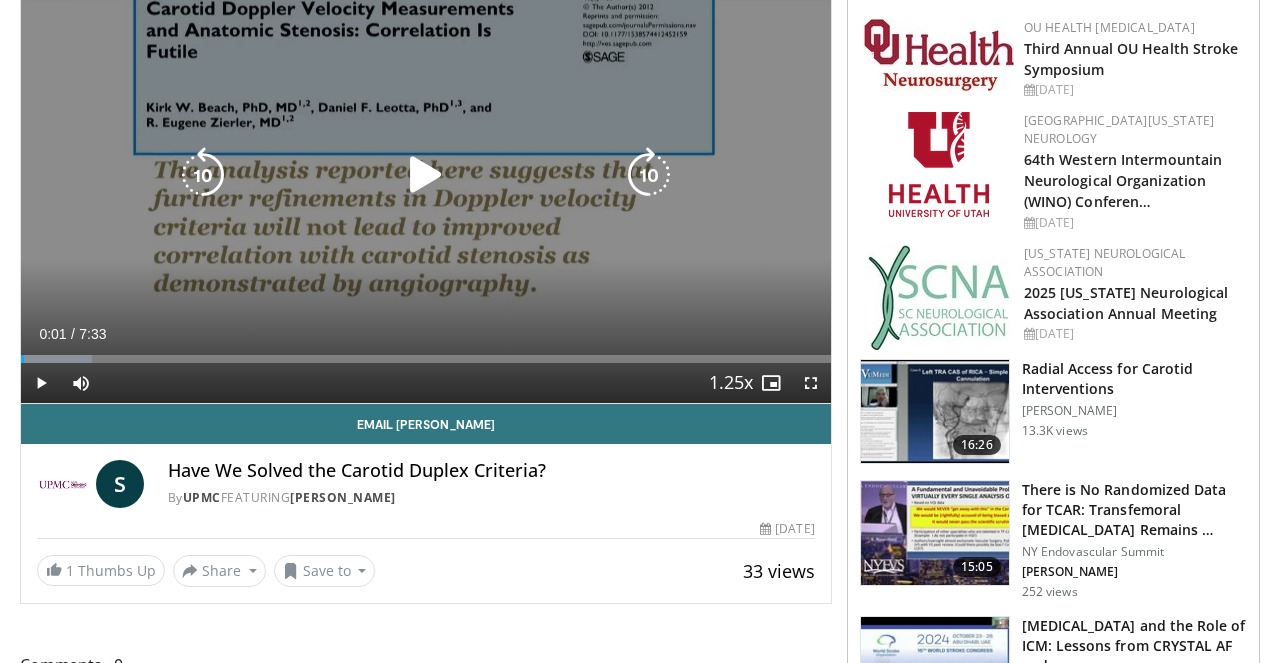 click on "10 seconds
Tap to unmute" at bounding box center [426, 175] 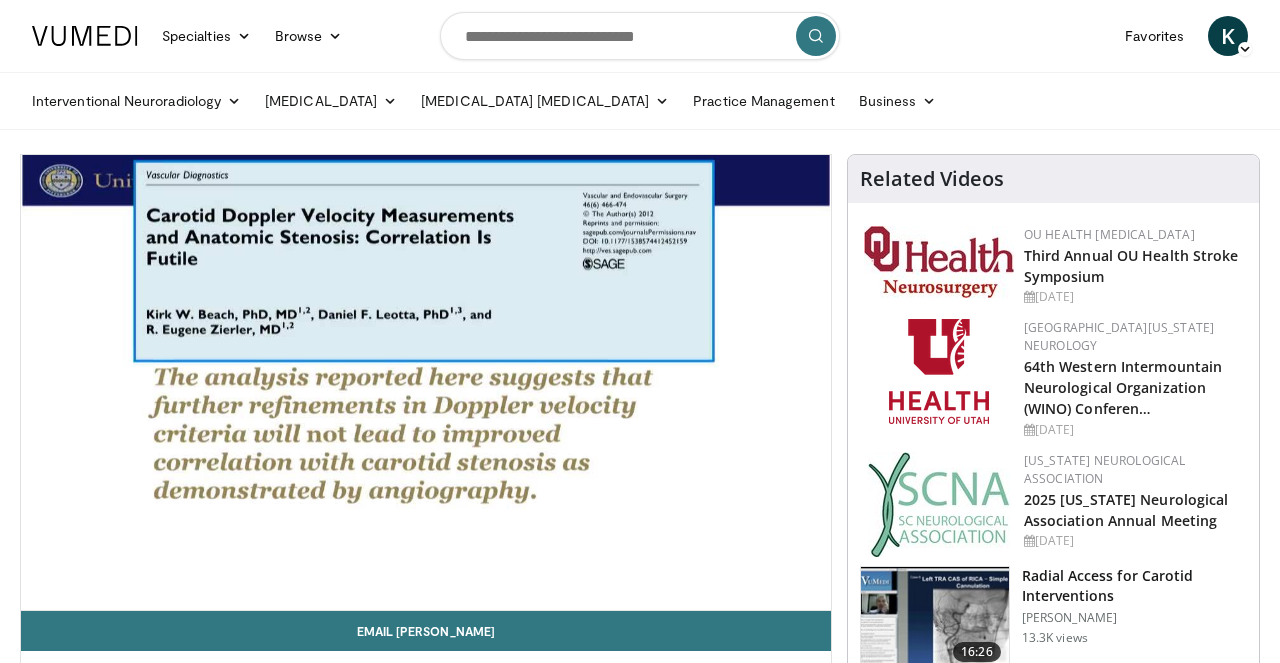scroll, scrollTop: 33, scrollLeft: 0, axis: vertical 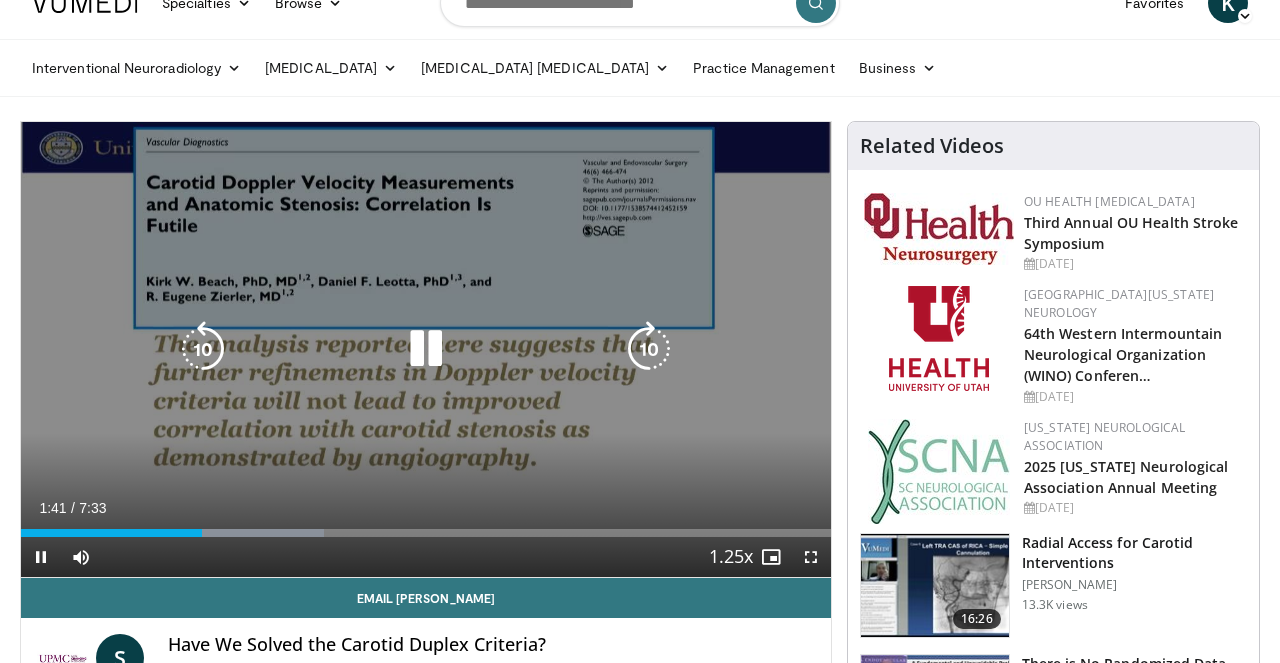 click at bounding box center (203, 349) 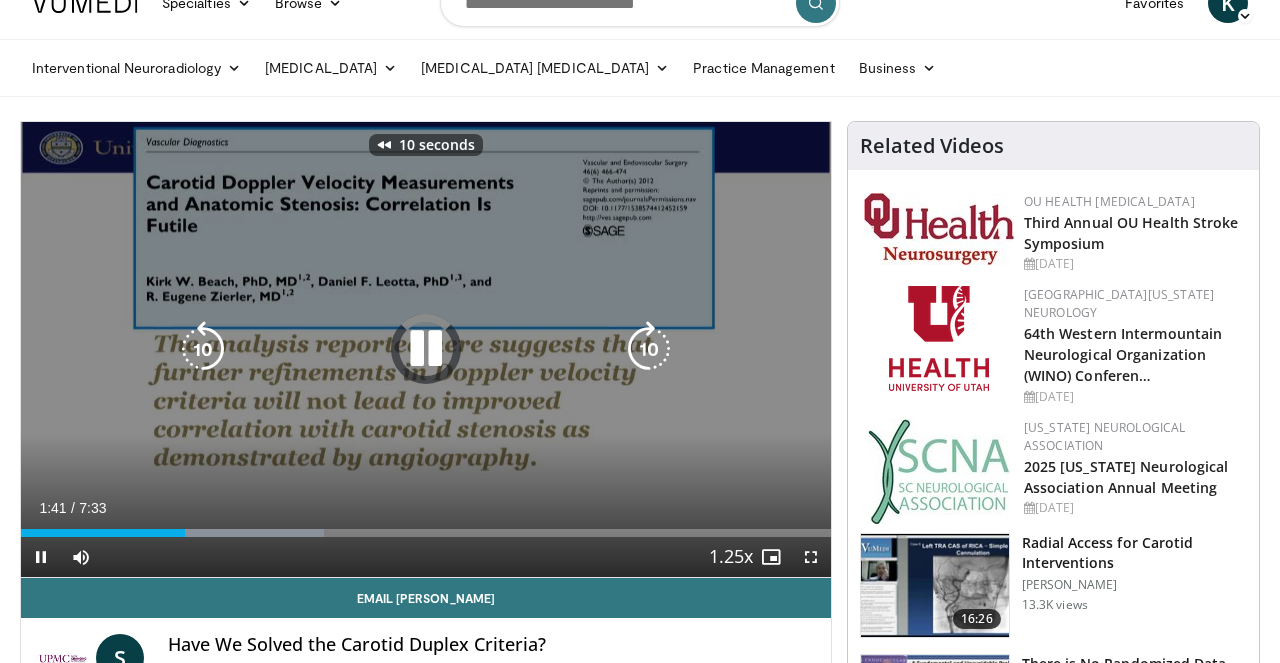 click at bounding box center [203, 349] 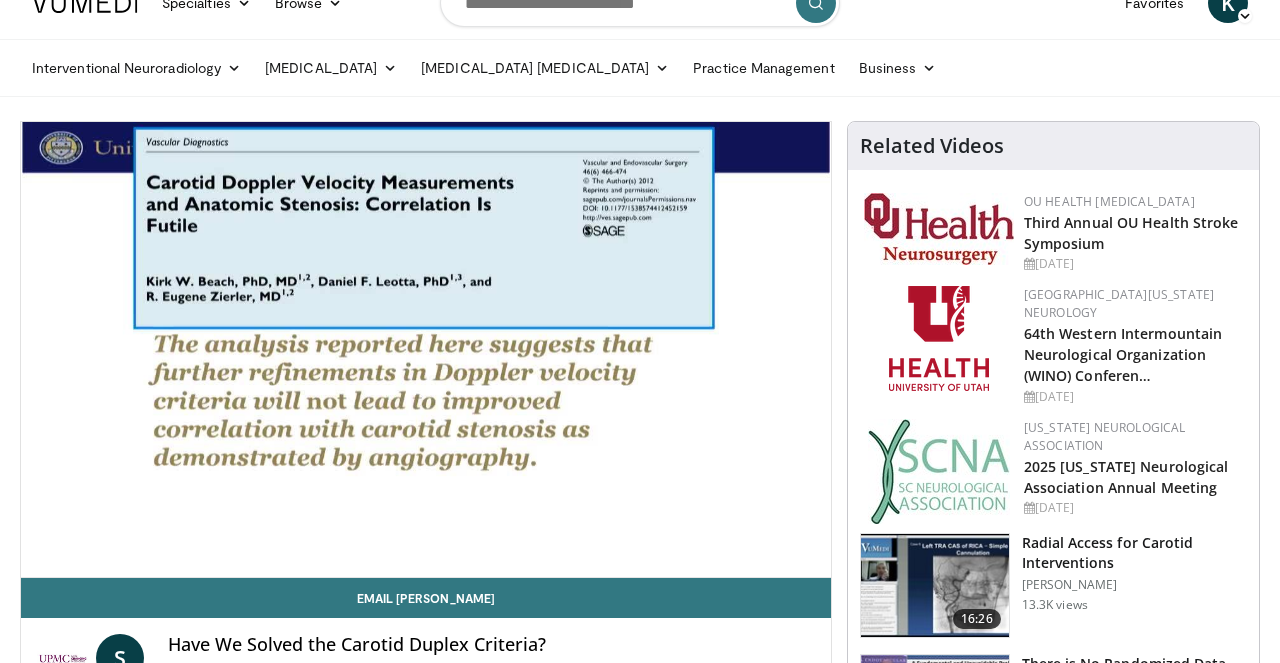 click on "Specialties
Adult & Family Medicine
Allergy, [MEDICAL_DATA], Immunology
Anesthesiology
Cardiology
Dental
Dermatology
Endocrinology
Gastroenterology & Hepatology
[MEDICAL_DATA]
Hematology & Oncology
[MEDICAL_DATA]
Nephrology
Neurology
[GEOGRAPHIC_DATA]
Obstetrics & Gynecology
Ophthalmology
Oral Maxillofacial
Orthopaedics
Otolaryngology
Pediatrics
Plastic Surgery
[GEOGRAPHIC_DATA]
Psychiatry
Pulmonology
Radiation Oncology
[MEDICAL_DATA]
Rheumatology
Urology" at bounding box center (640, 1672) 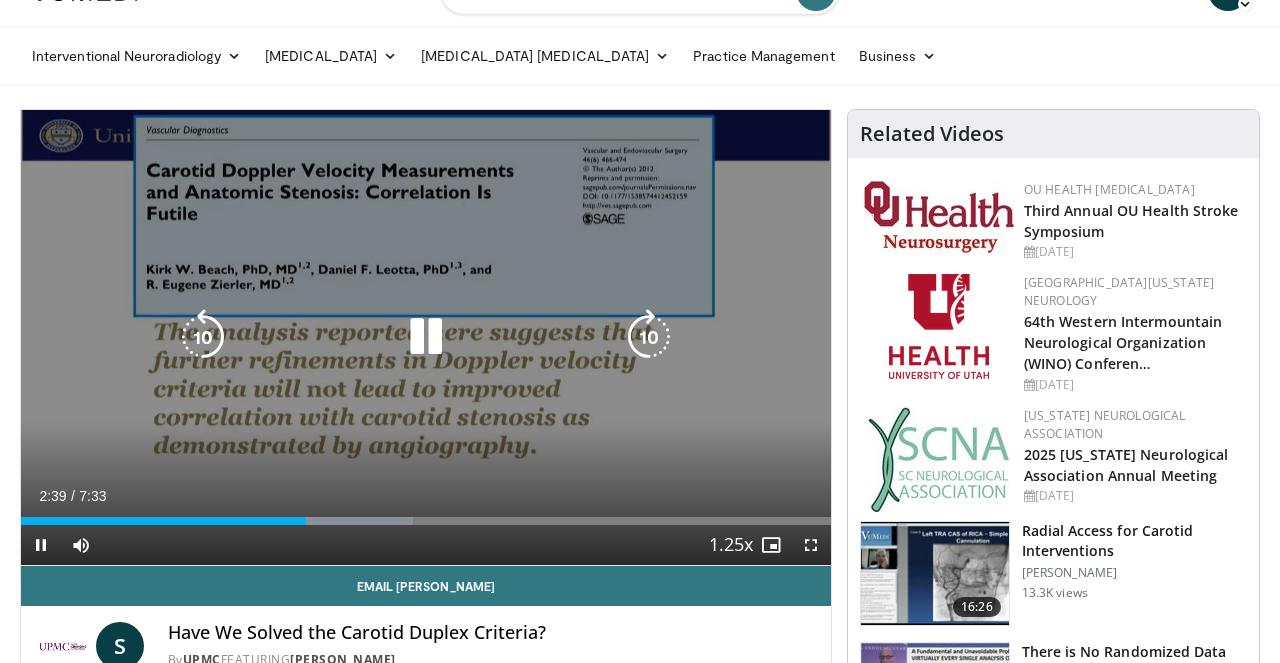 click at bounding box center (426, 337) 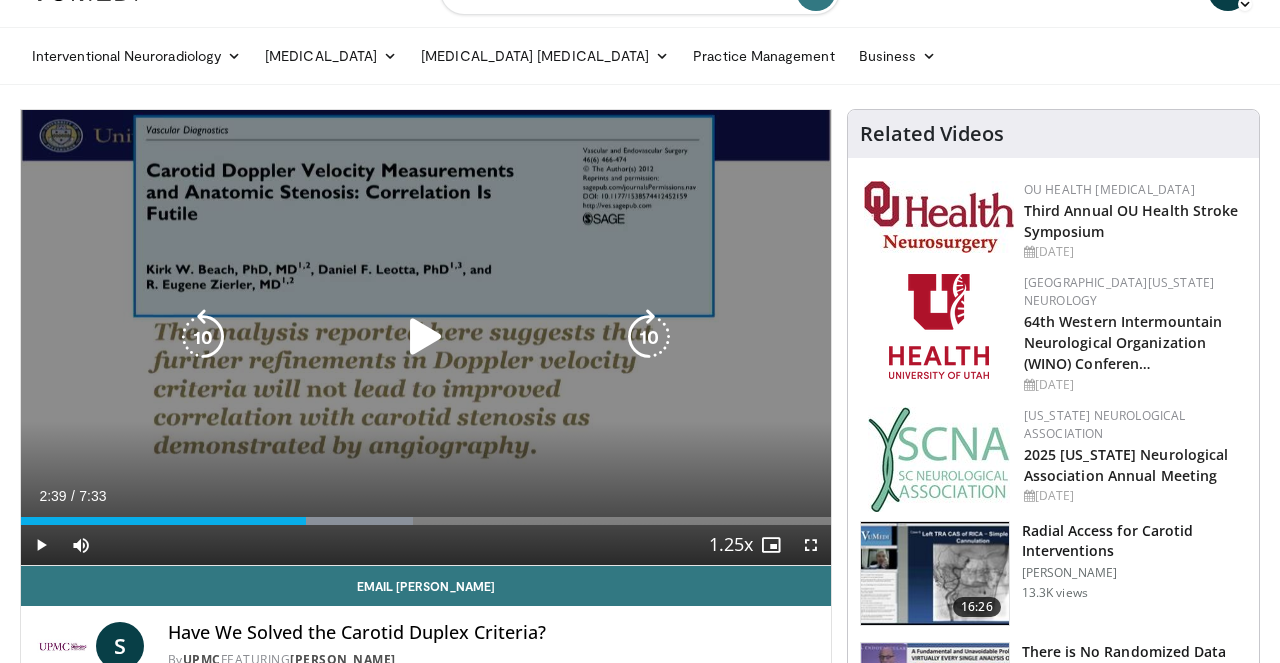 click at bounding box center (203, 337) 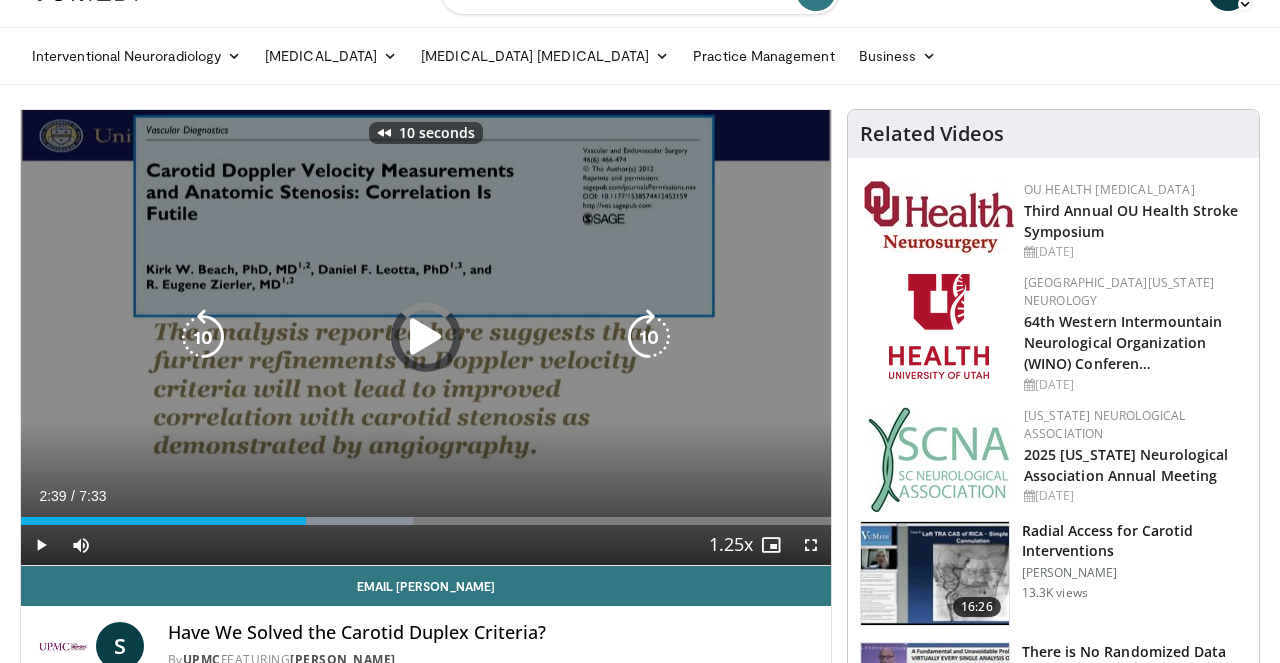 click at bounding box center [203, 337] 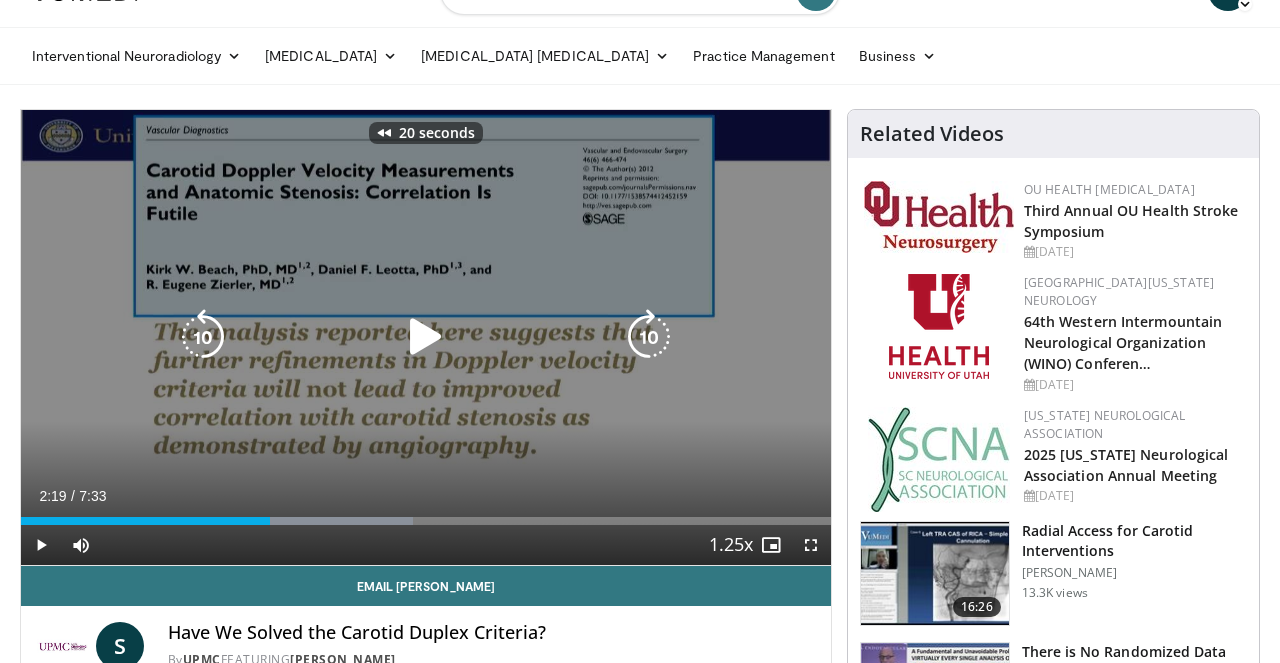 click at bounding box center [203, 337] 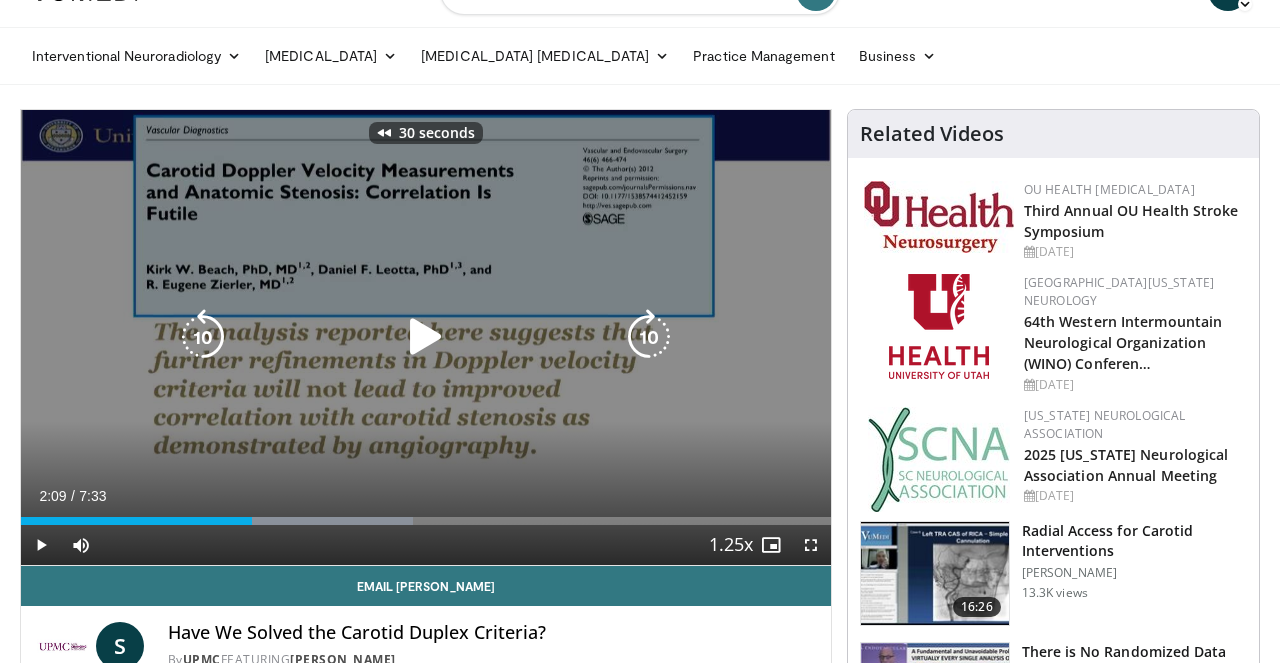 click at bounding box center [426, 337] 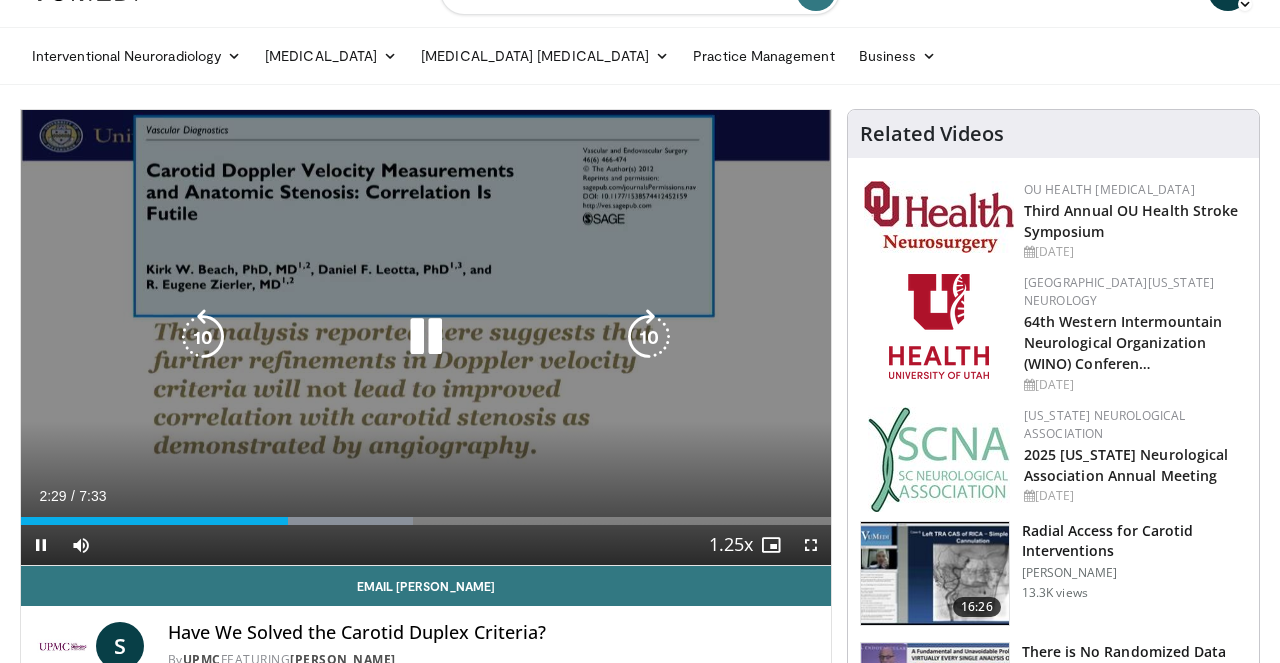 click at bounding box center (426, 337) 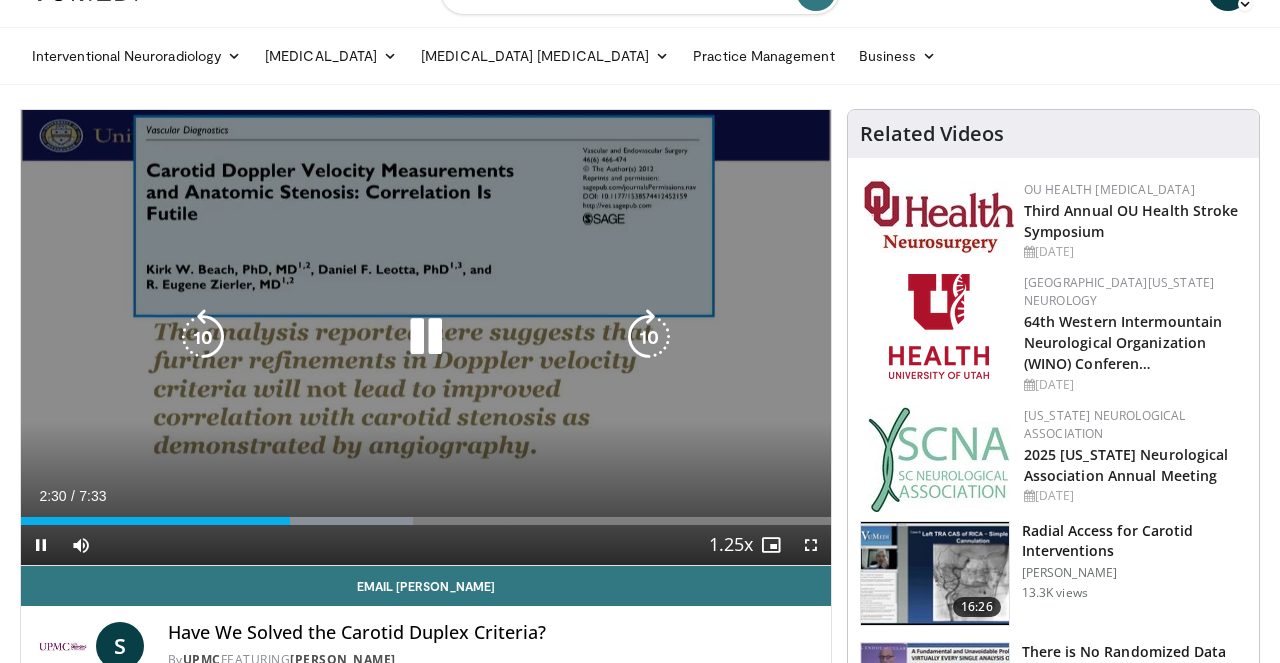 click at bounding box center [426, 337] 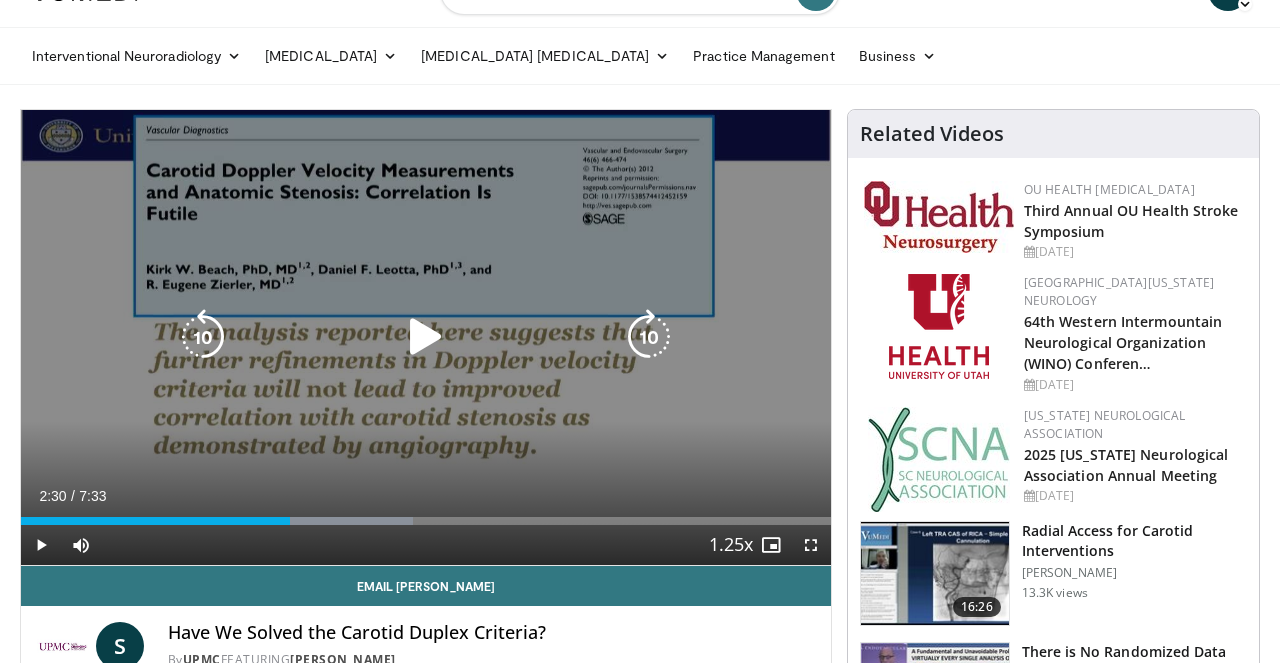 type 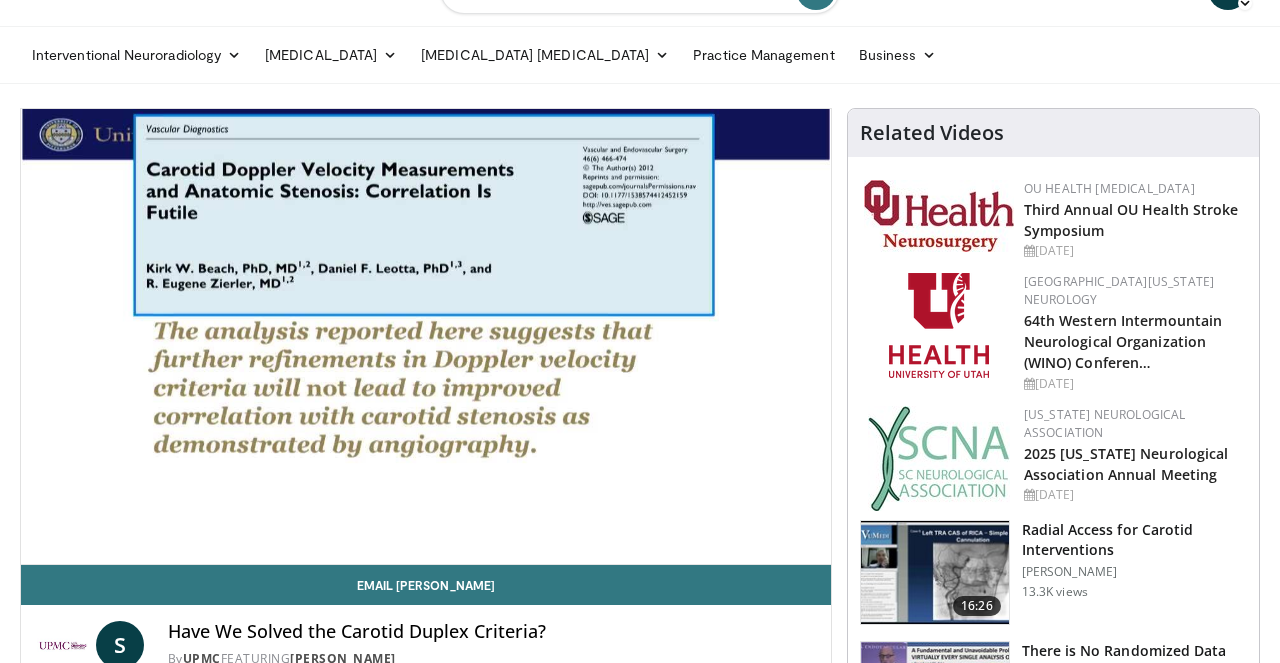scroll, scrollTop: 45, scrollLeft: 0, axis: vertical 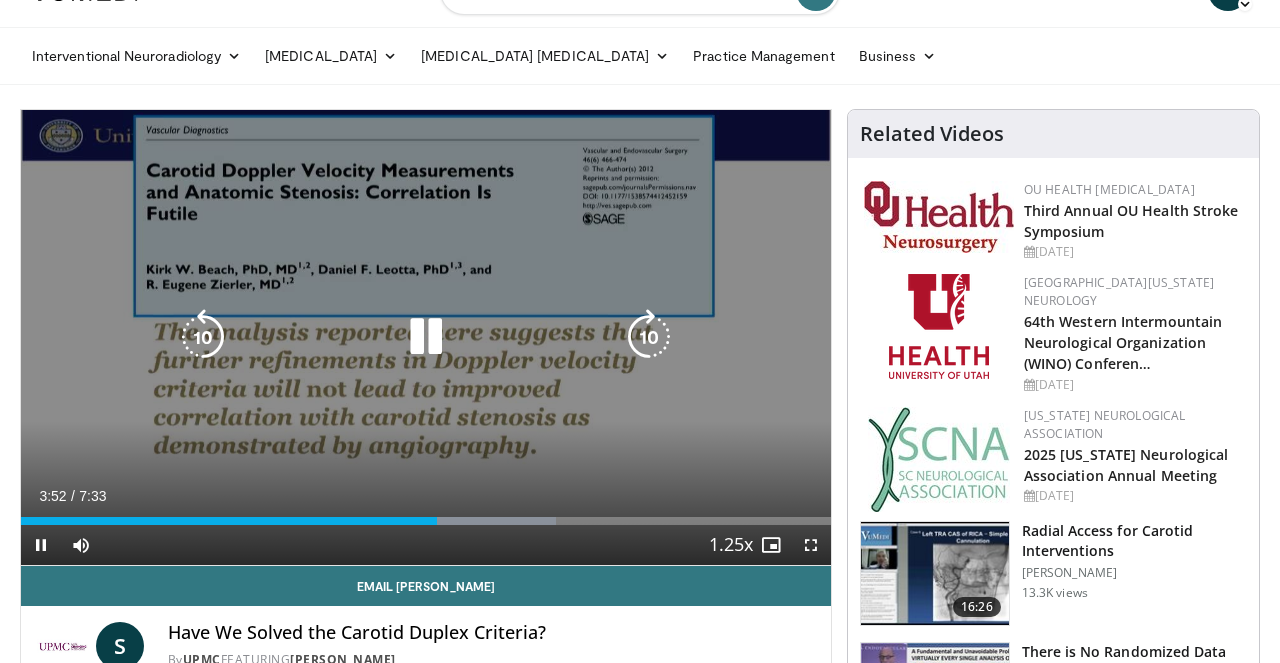 click at bounding box center [426, 337] 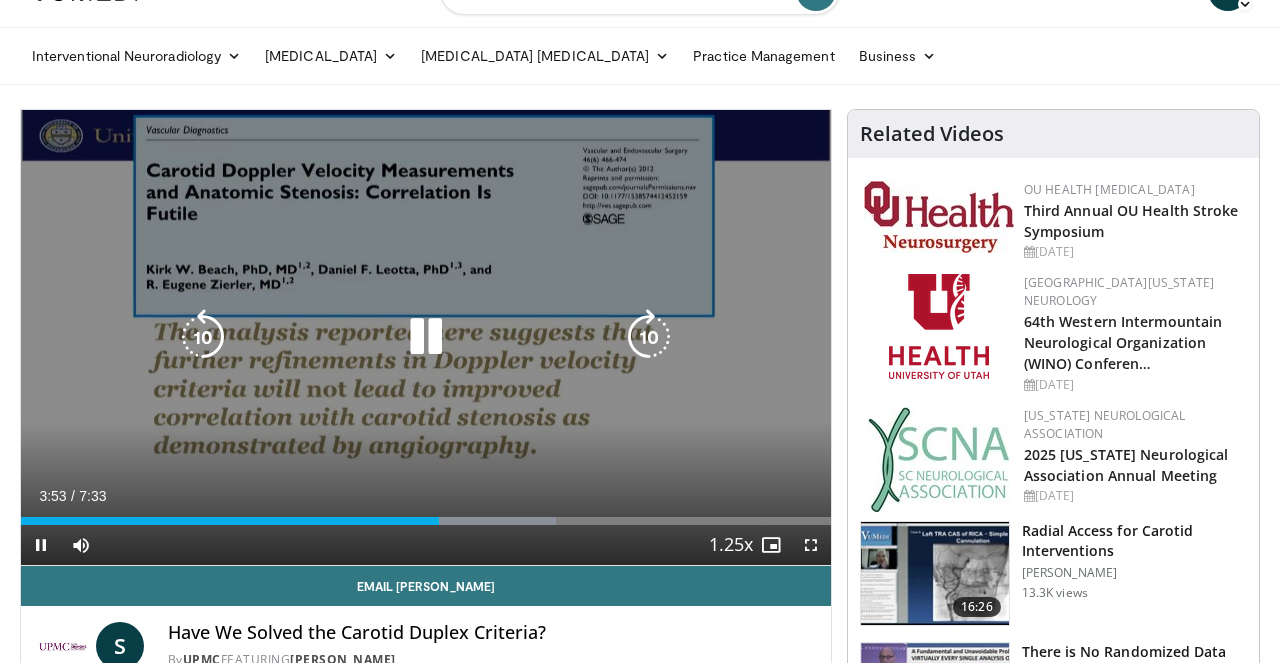 click at bounding box center (426, 337) 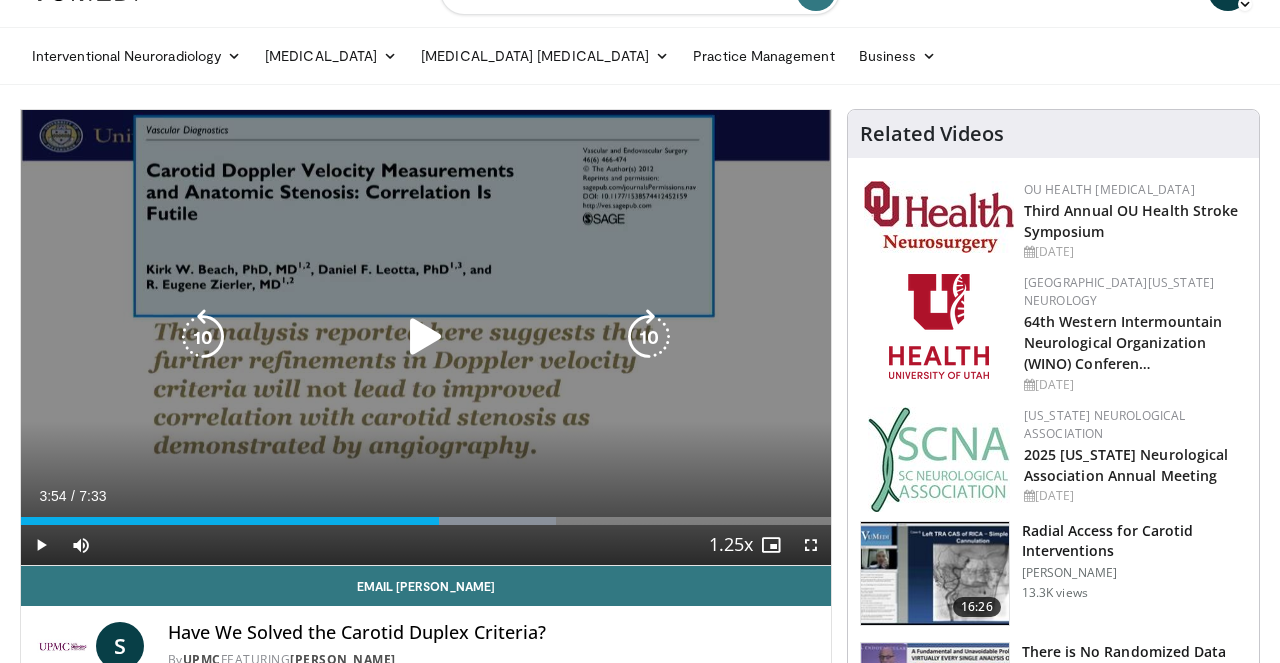 click at bounding box center [203, 337] 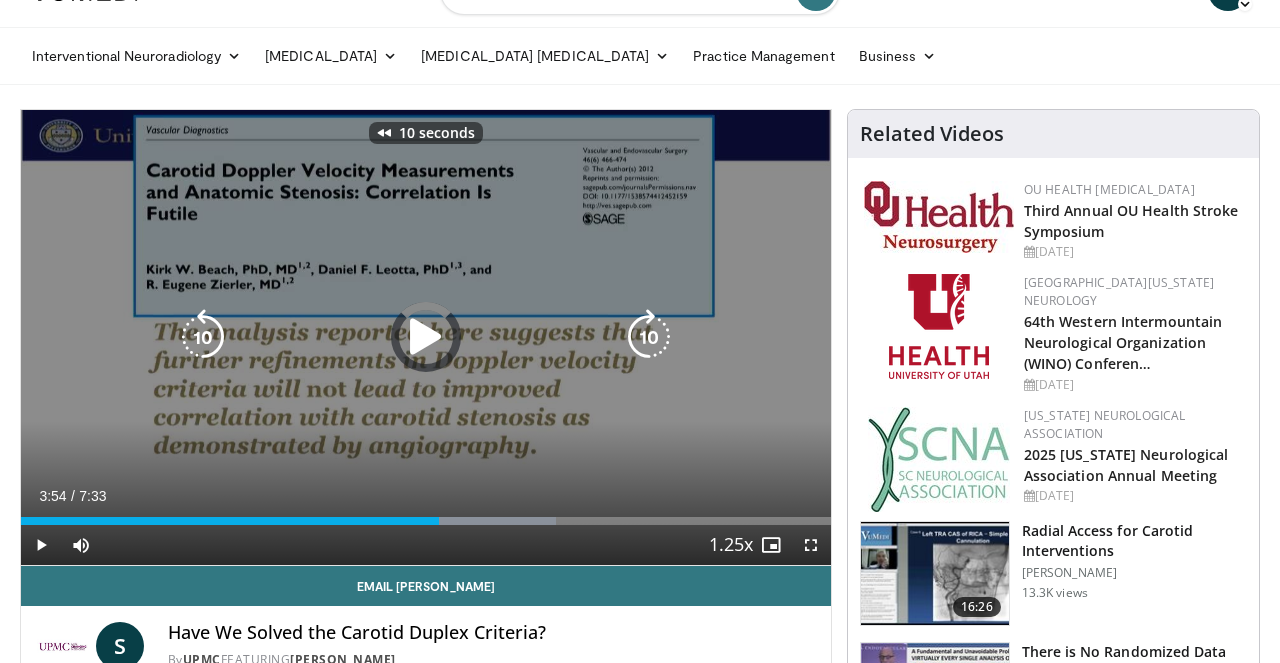 click at bounding box center (203, 337) 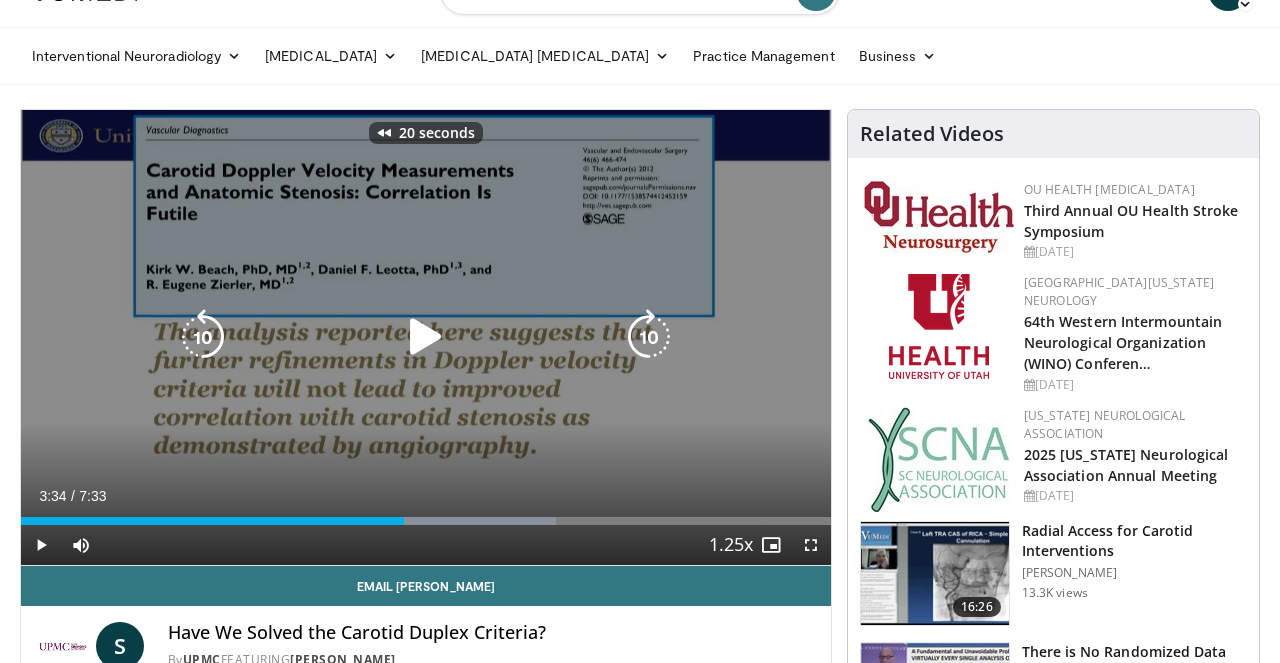 click at bounding box center [426, 337] 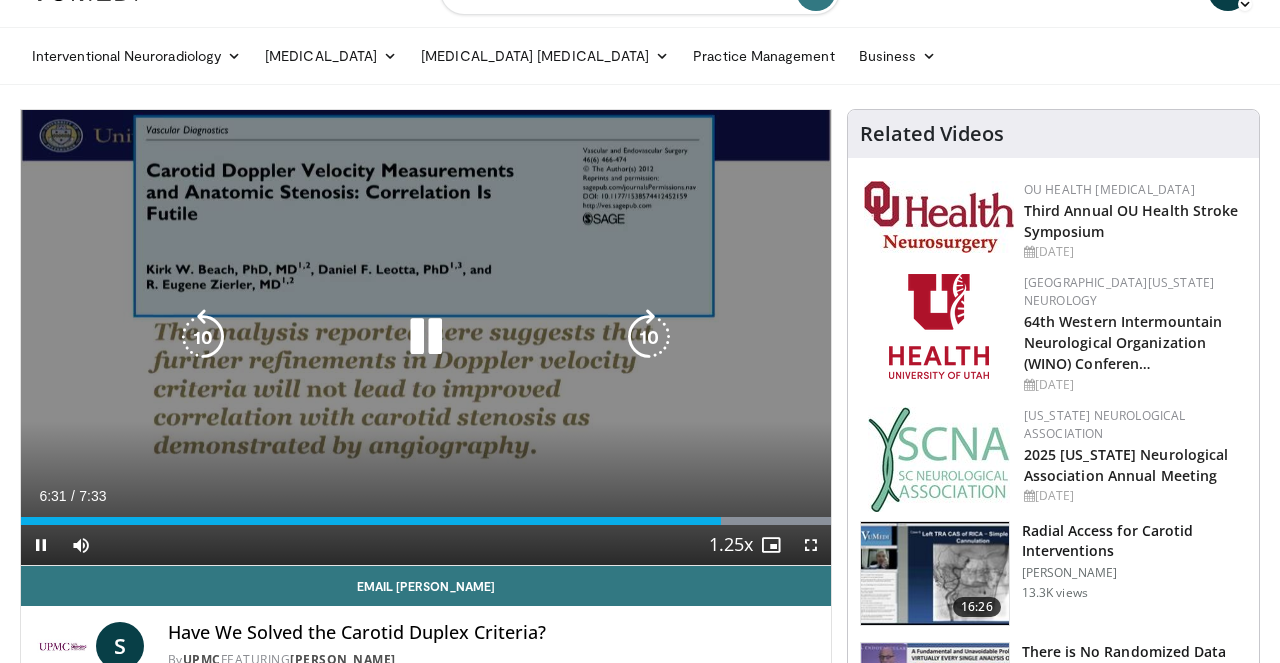 click at bounding box center [426, 337] 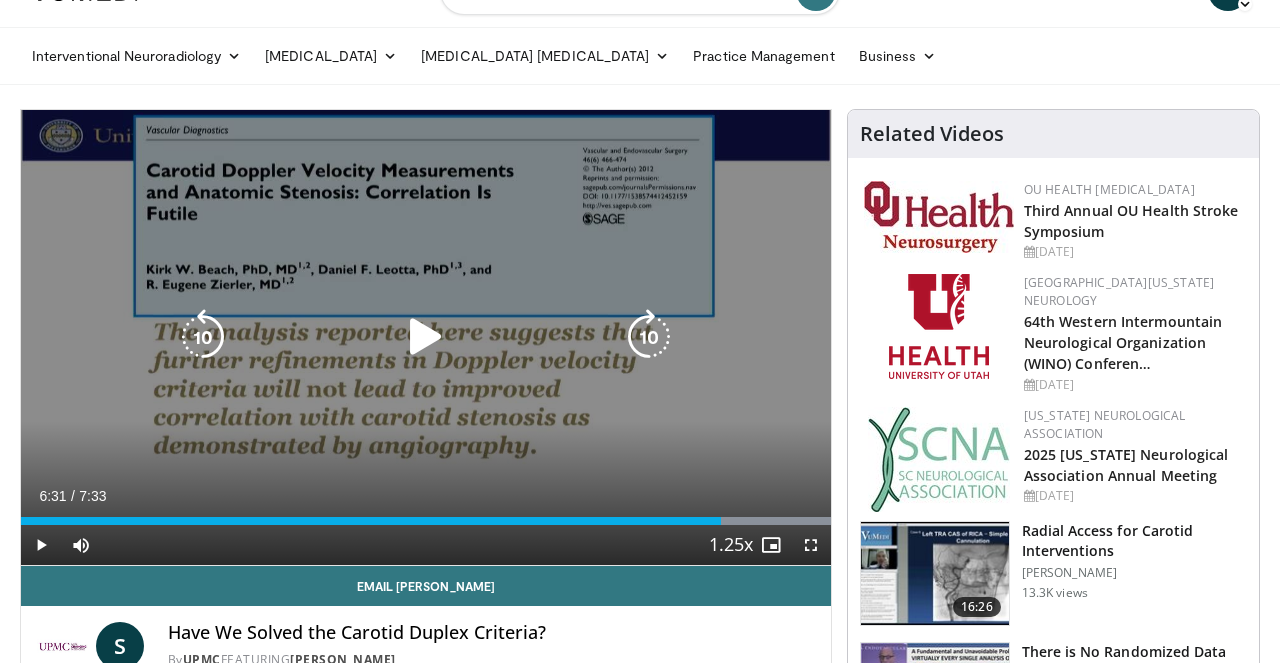 click at bounding box center [203, 337] 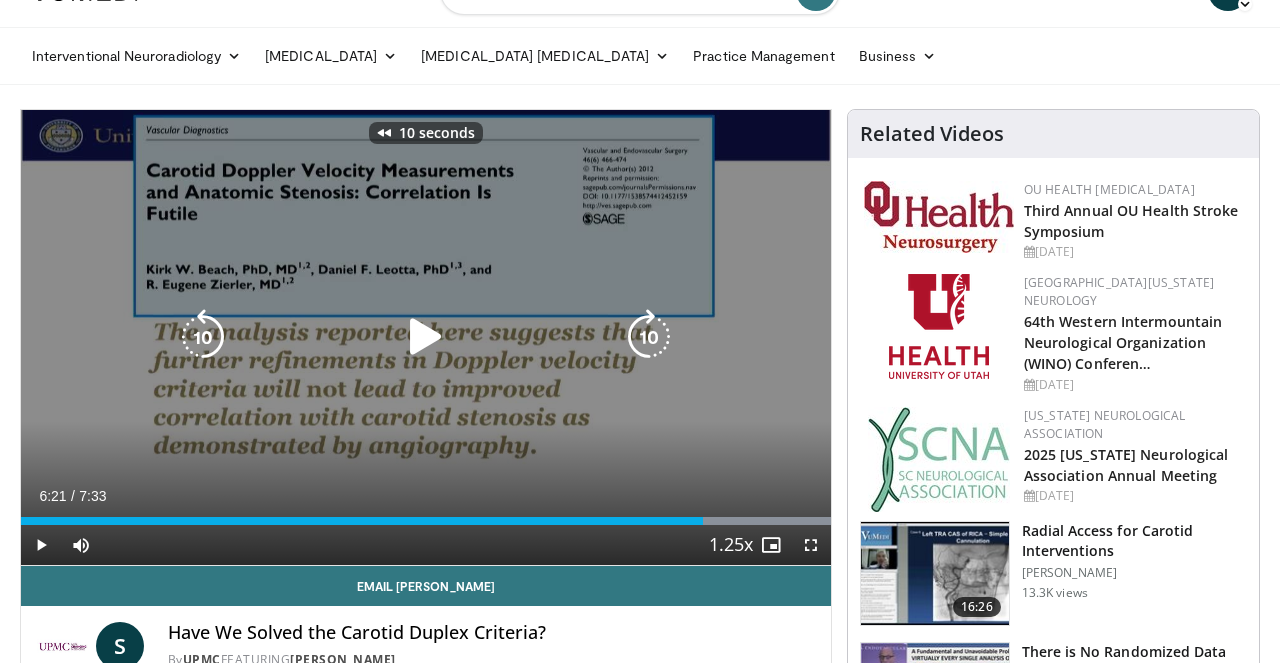 click at bounding box center [203, 337] 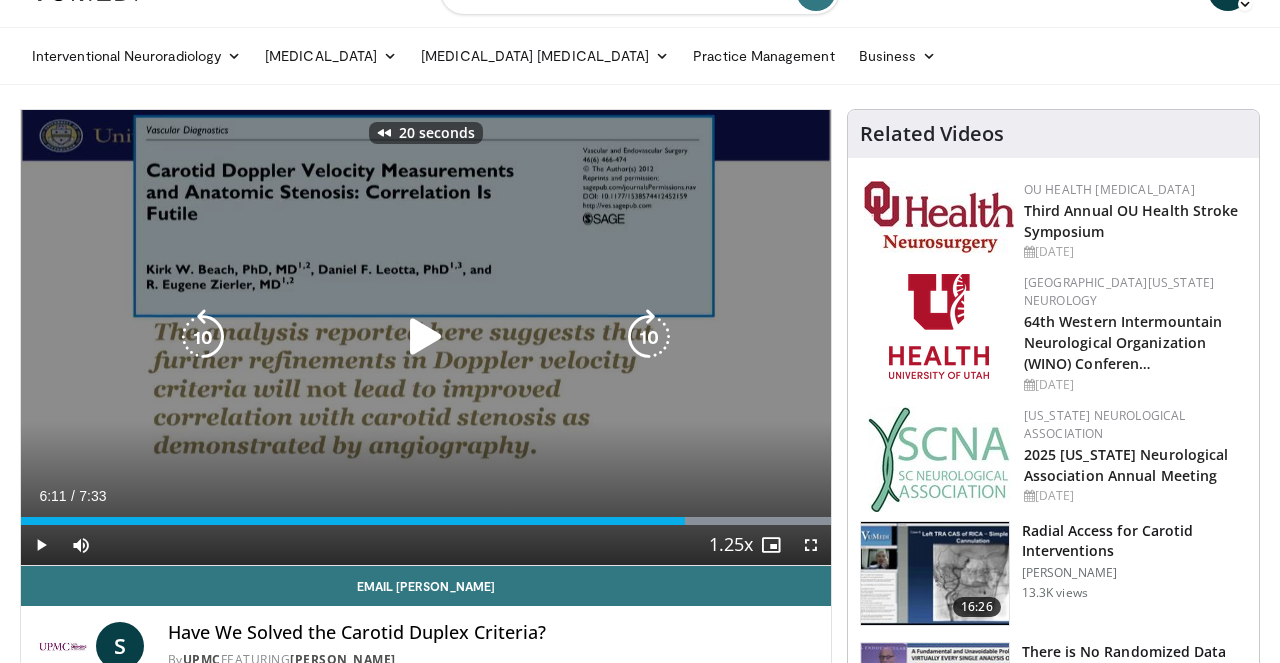 click at bounding box center (426, 337) 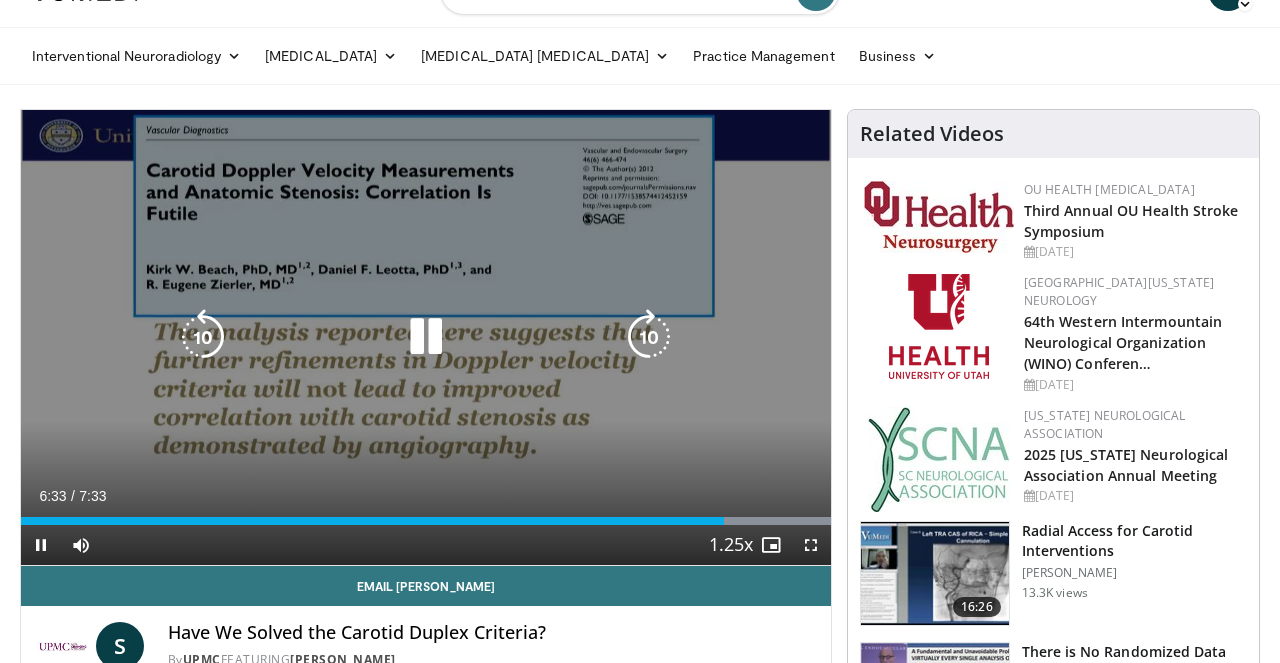 click at bounding box center [426, 337] 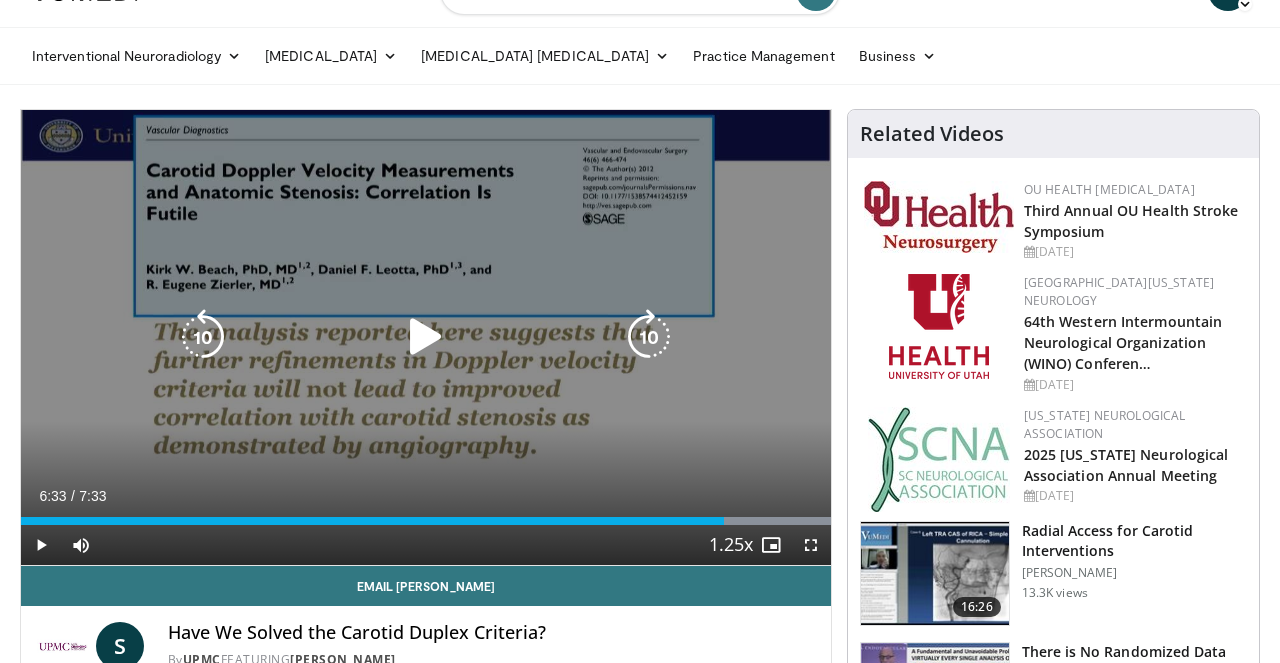 click at bounding box center (426, 337) 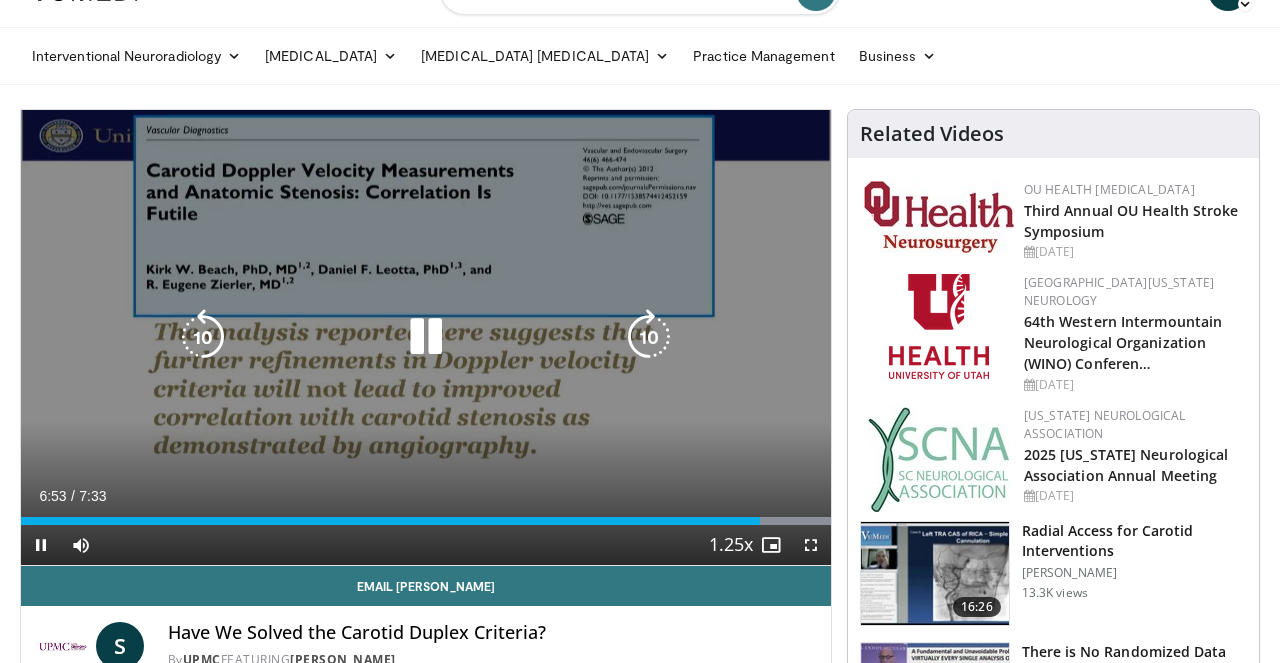 click at bounding box center (426, 337) 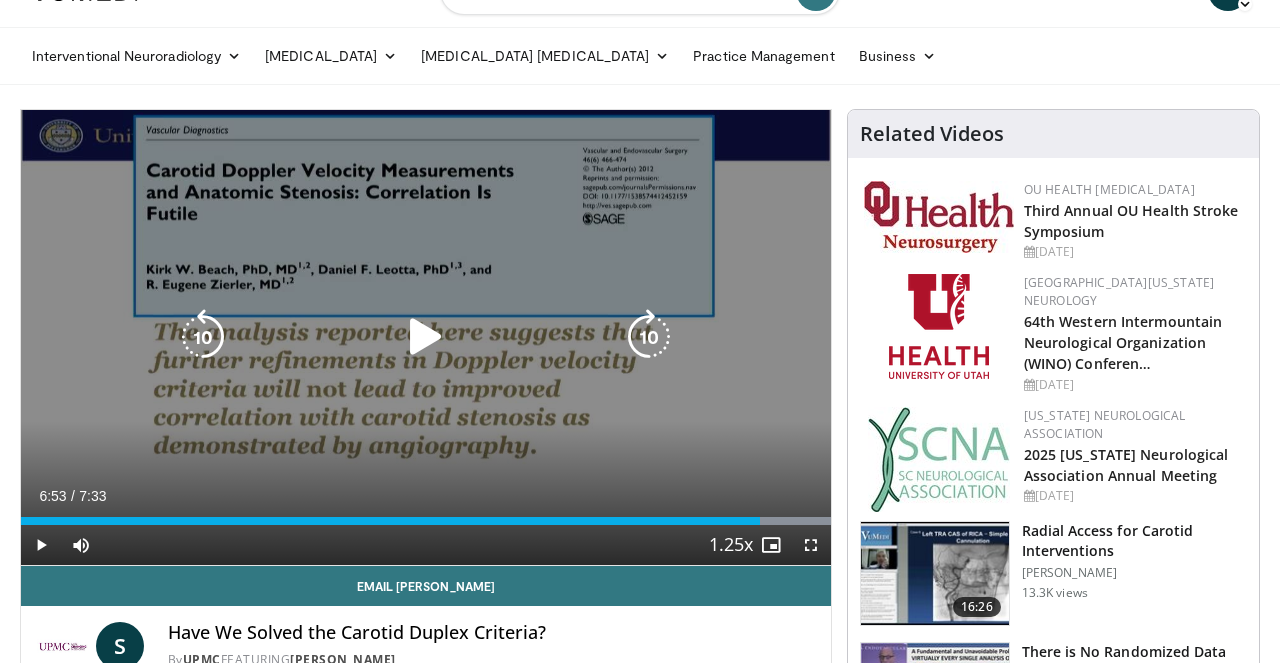 click at bounding box center (203, 337) 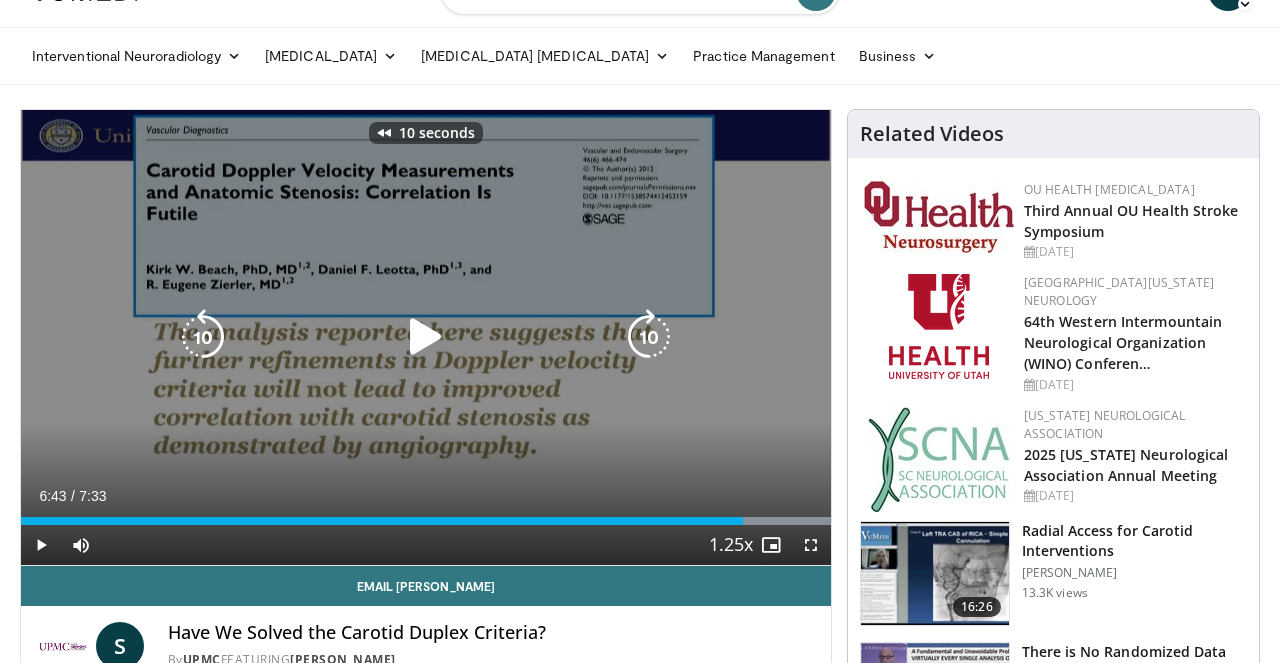 click at bounding box center (203, 337) 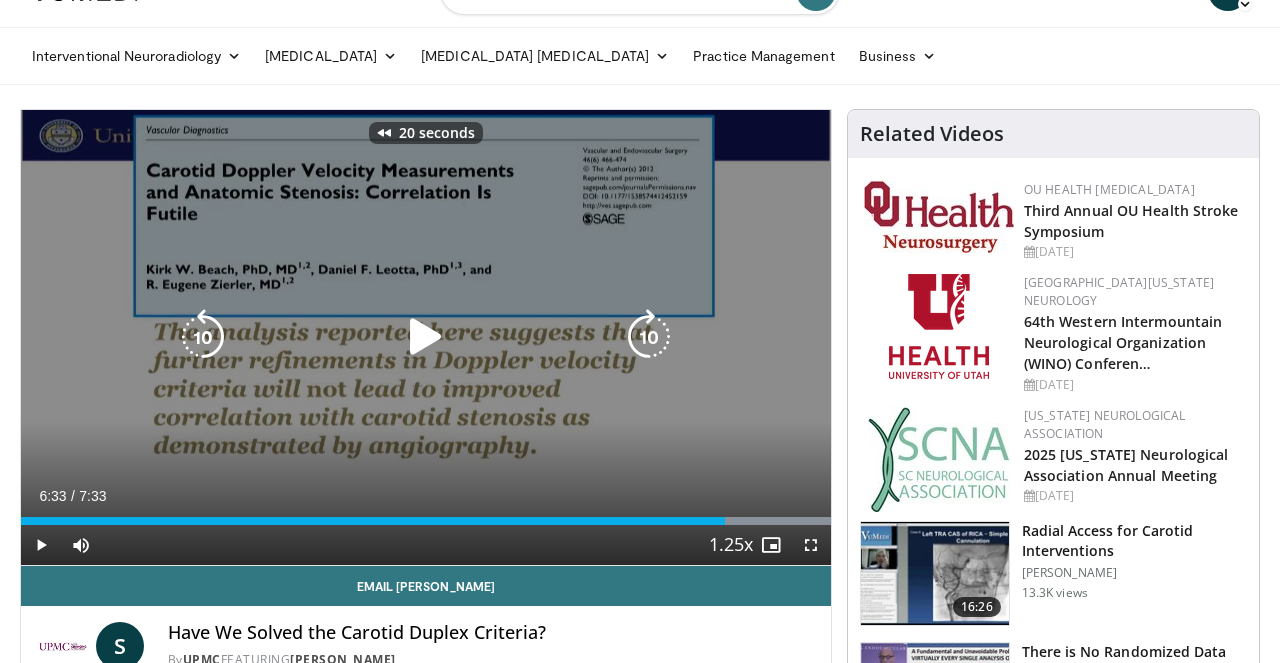 click at bounding box center (426, 337) 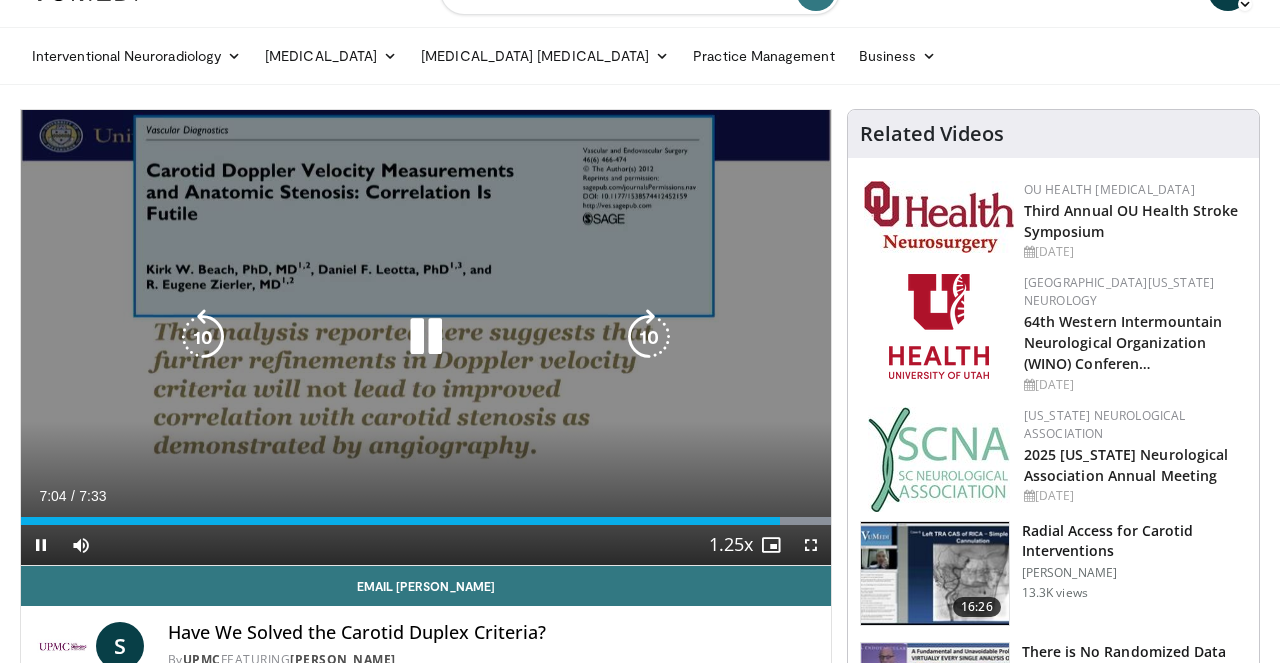 click at bounding box center (426, 337) 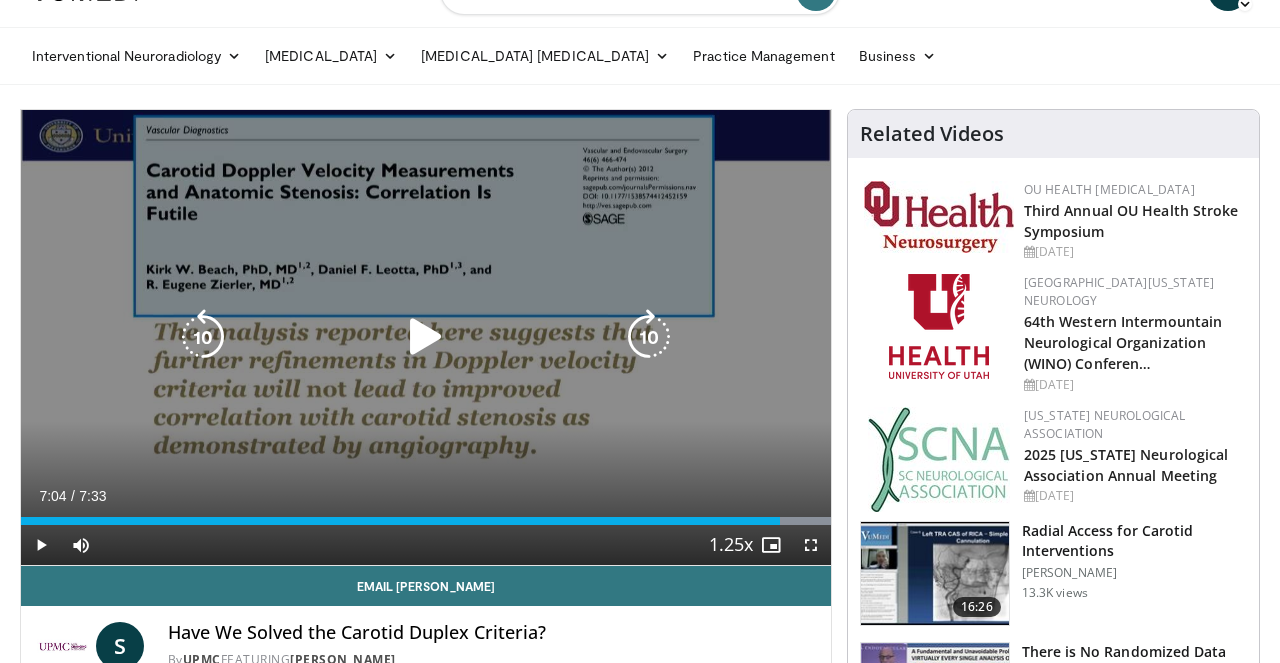 click on "20 seconds
Tap to unmute" at bounding box center (426, 337) 